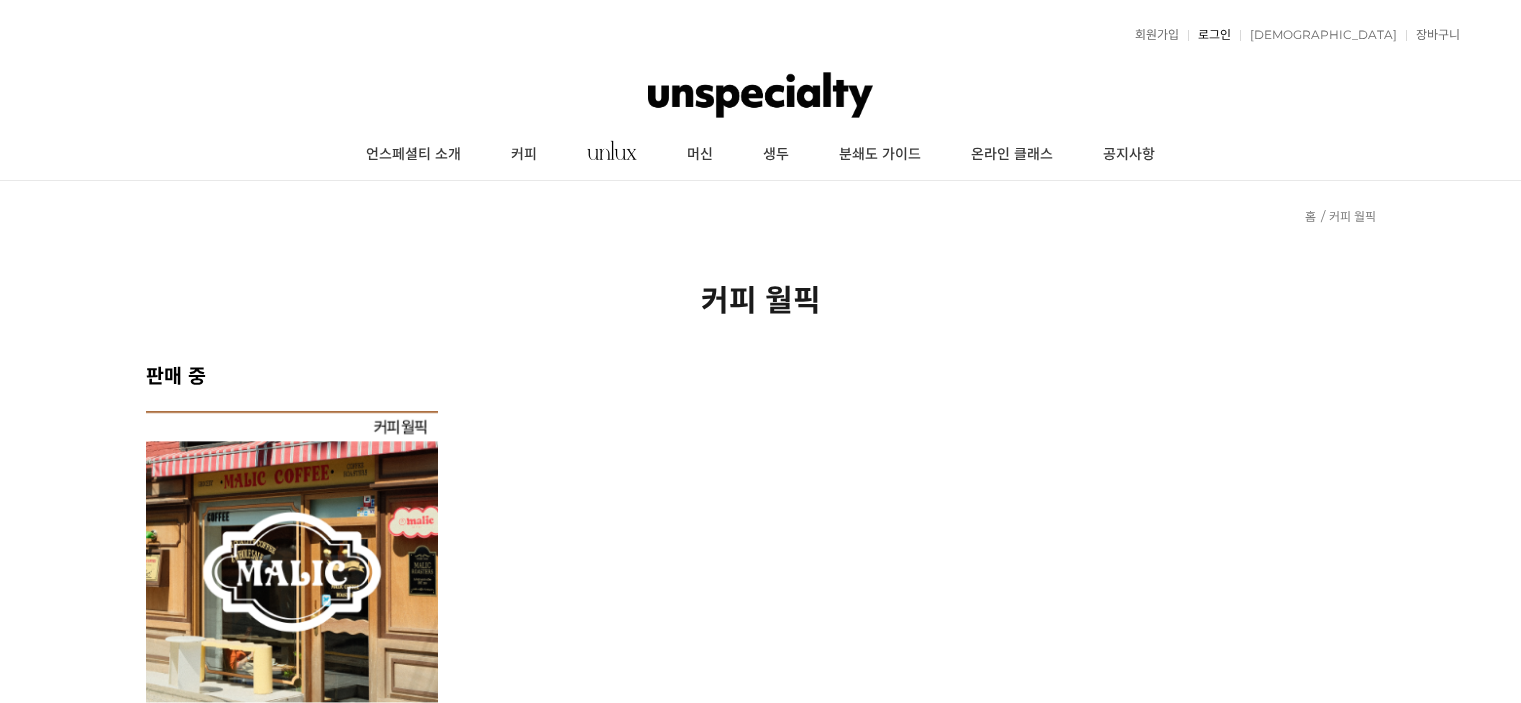 scroll, scrollTop: 0, scrollLeft: 0, axis: both 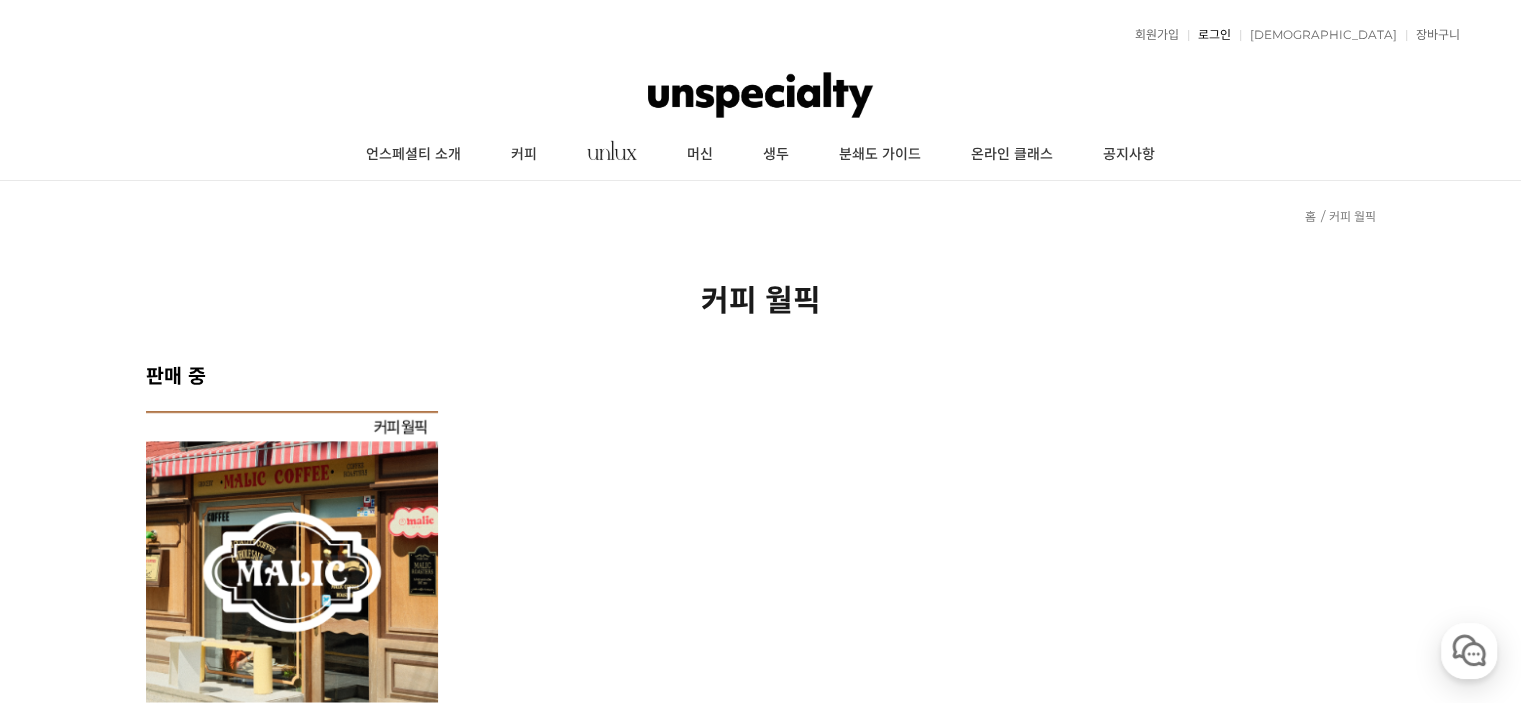 click on "로그인" at bounding box center (1209, 35) 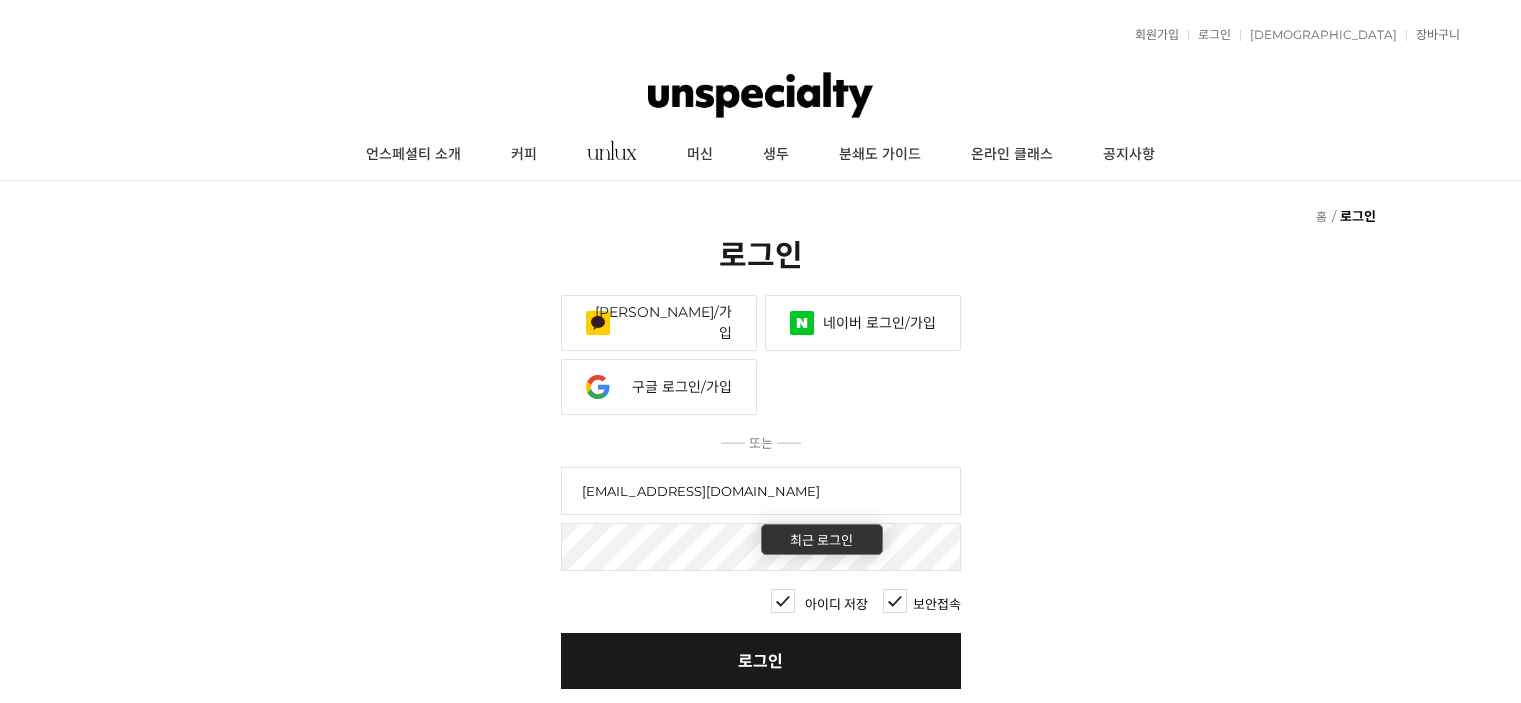 scroll, scrollTop: 0, scrollLeft: 0, axis: both 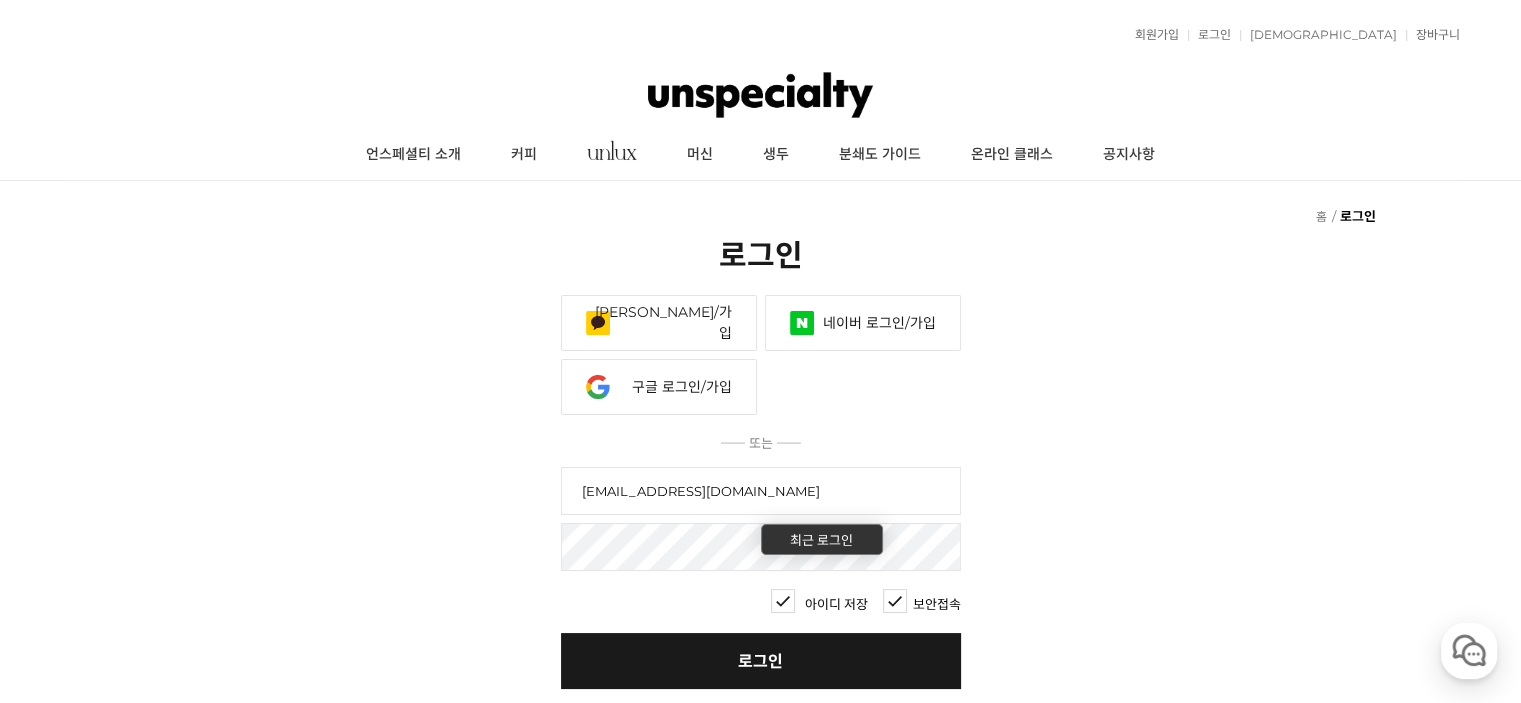 click on "로그인" at bounding box center (761, 661) 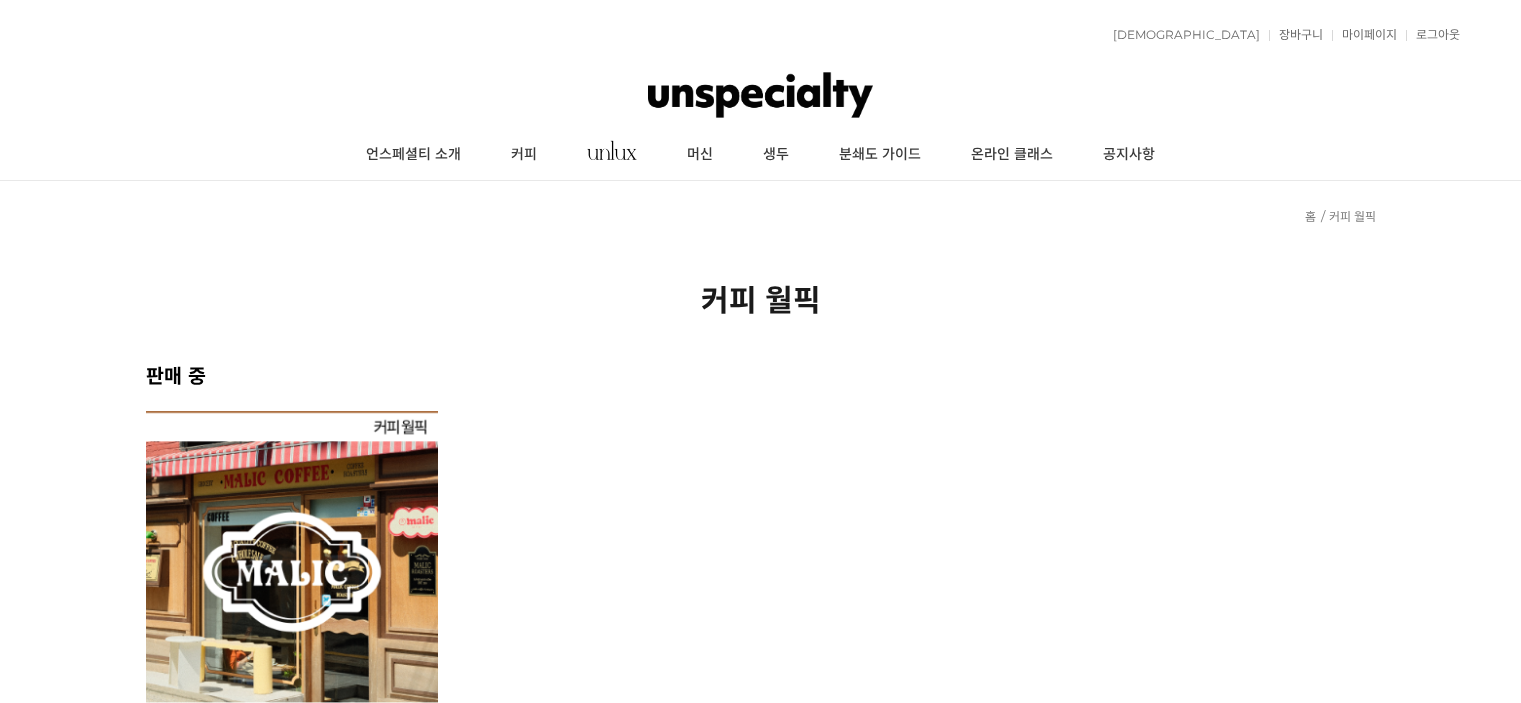 scroll, scrollTop: 0, scrollLeft: 0, axis: both 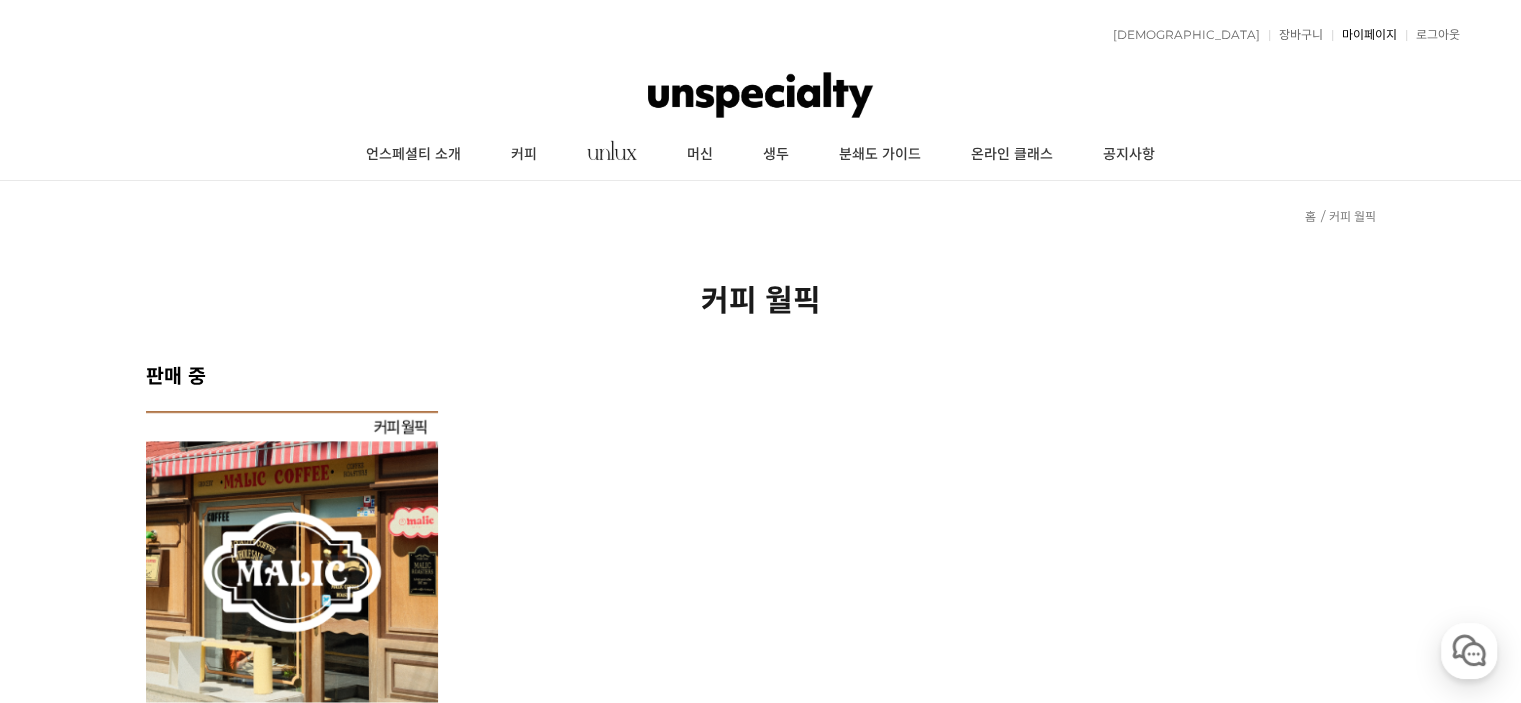 click on "마이페이지" at bounding box center [1364, 35] 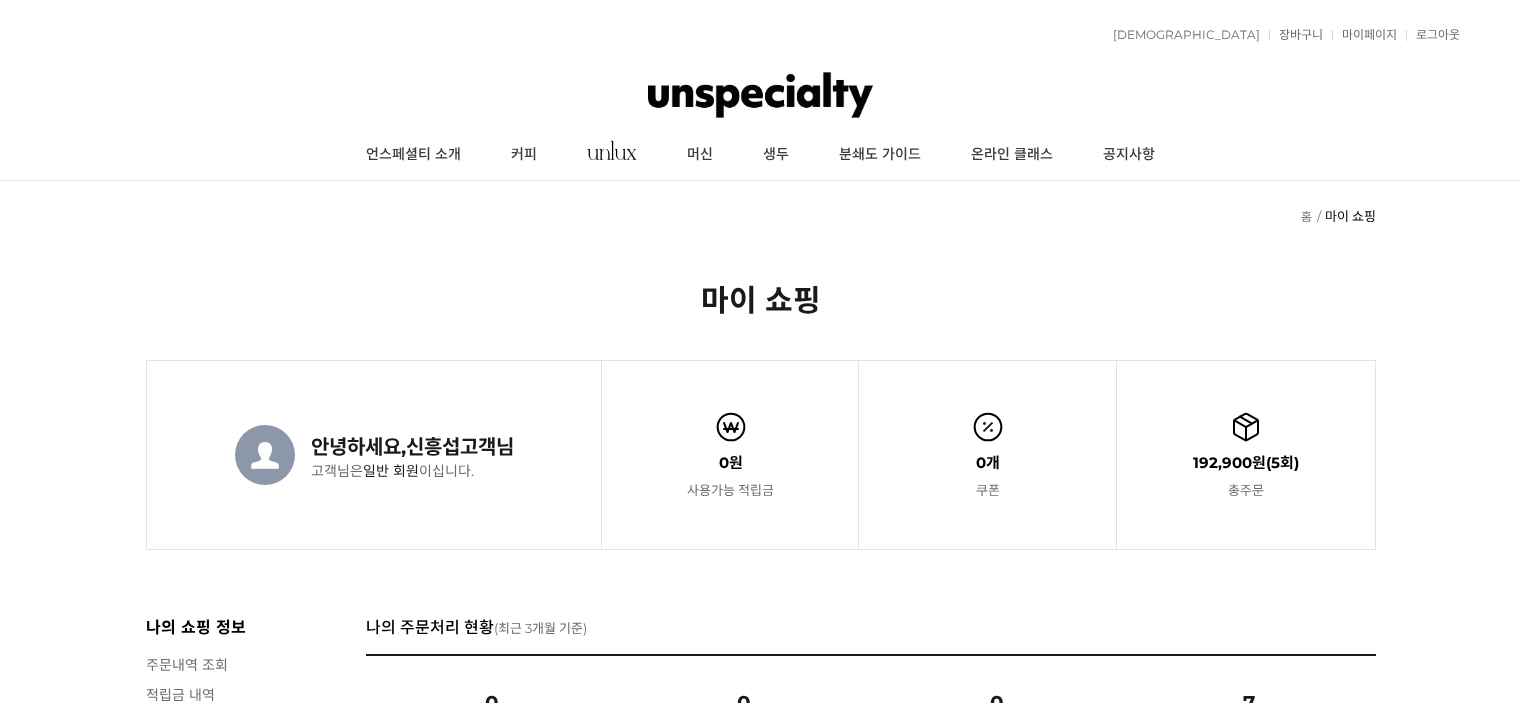 scroll, scrollTop: 0, scrollLeft: 0, axis: both 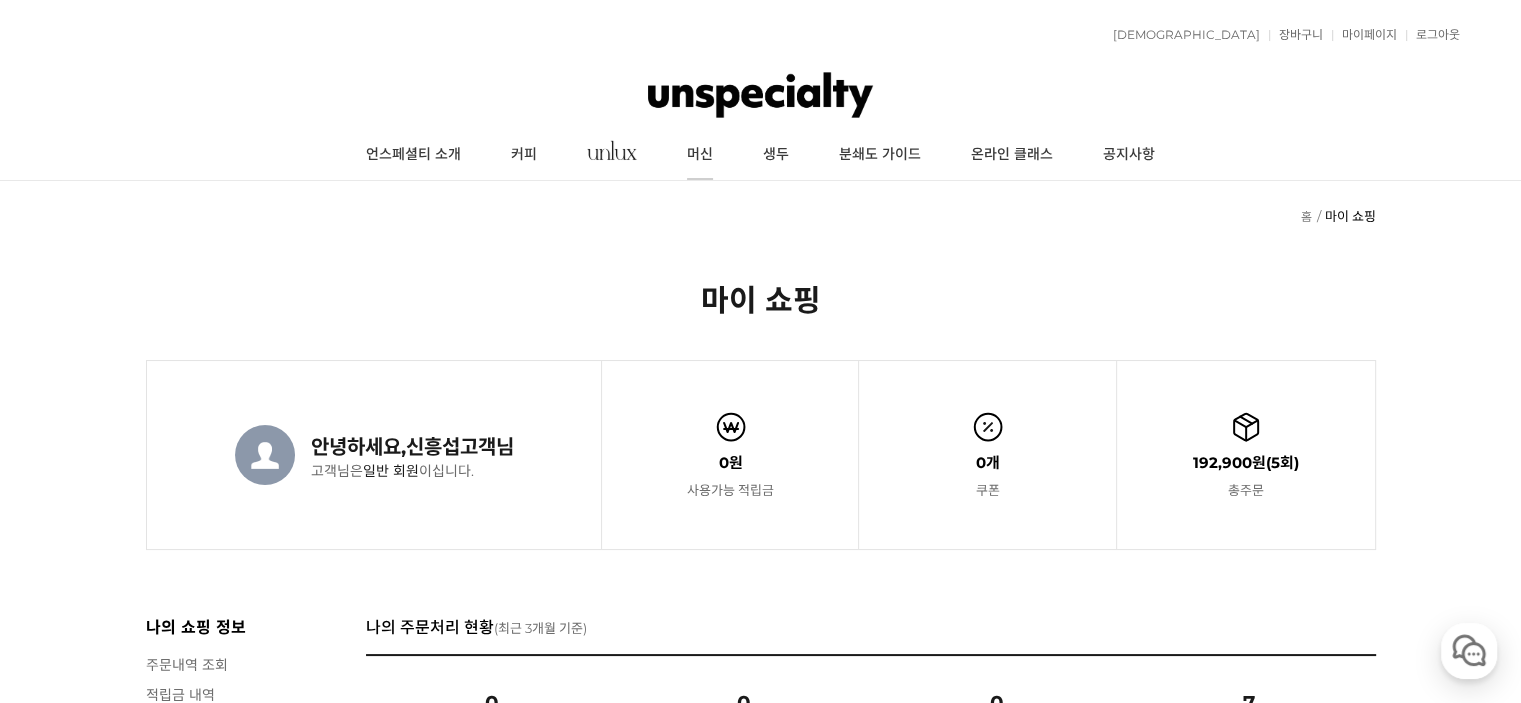 click on "머신" at bounding box center [700, 155] 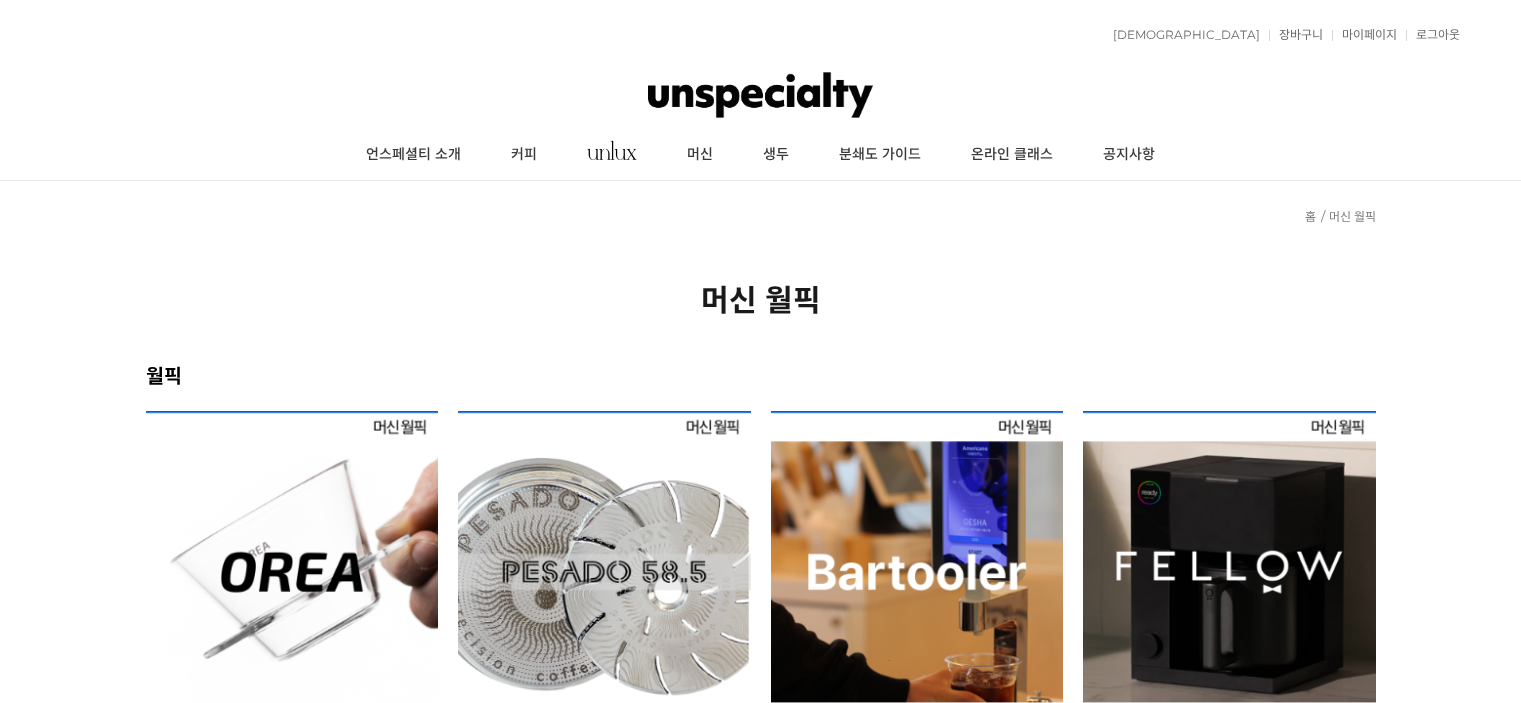 scroll, scrollTop: 0, scrollLeft: 0, axis: both 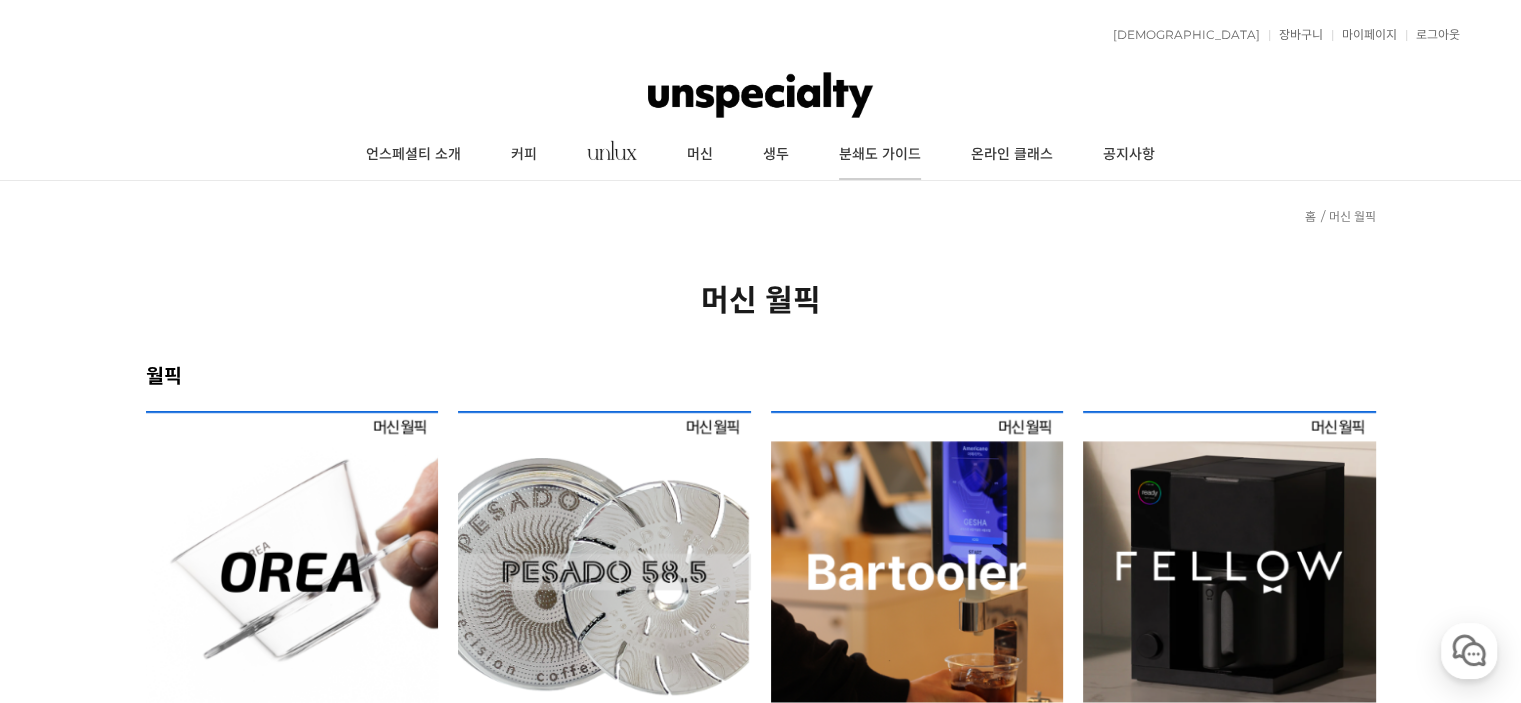 click on "분쇄도 가이드" at bounding box center (880, 155) 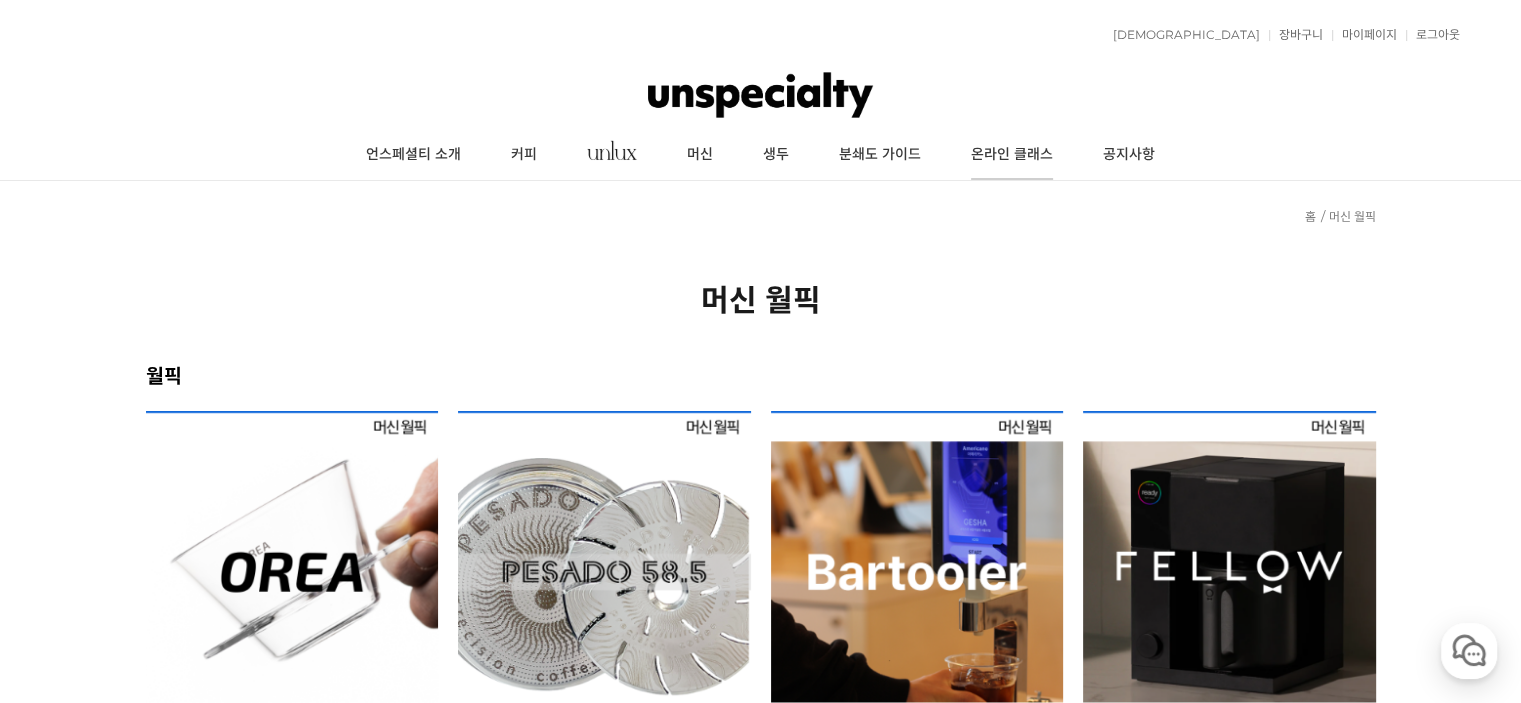 click on "온라인 클래스" at bounding box center [1012, 155] 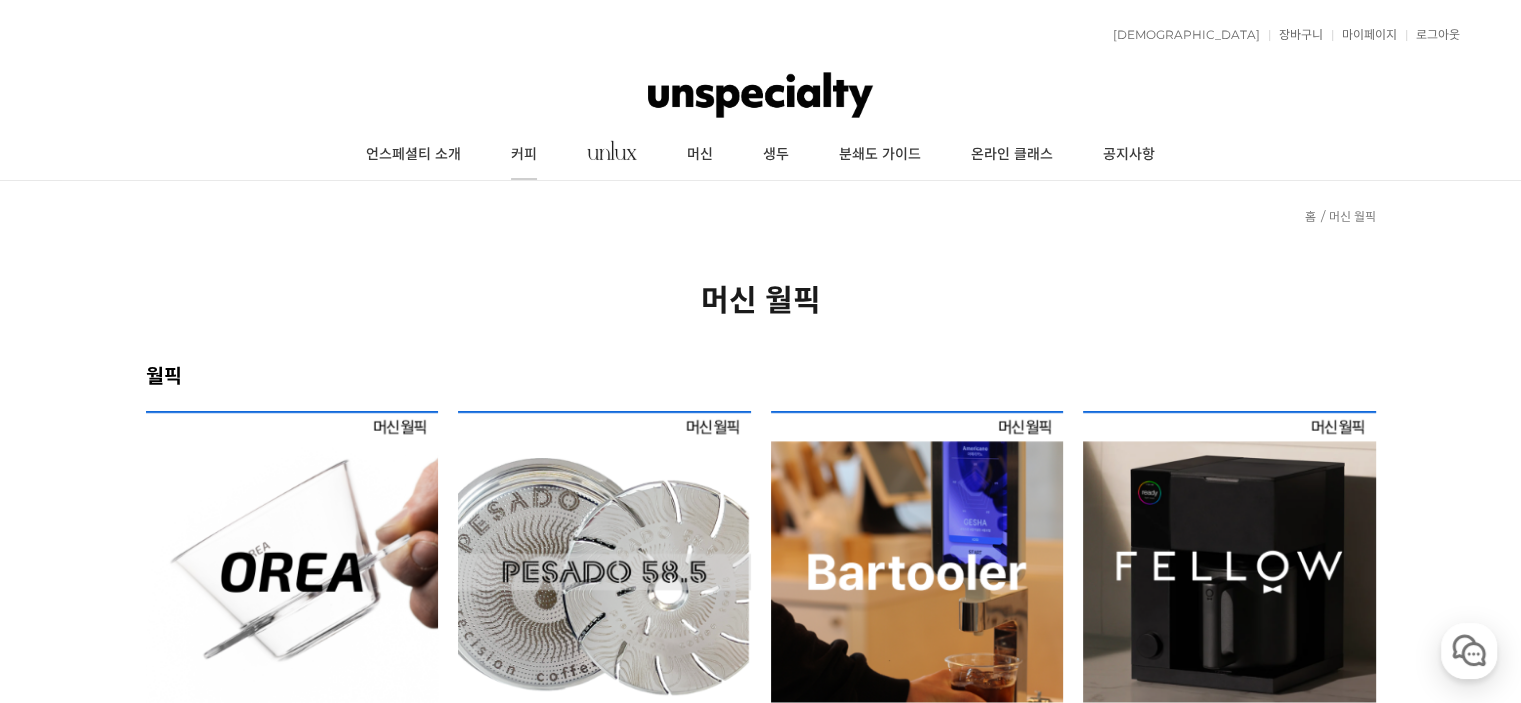 click on "커피" at bounding box center [524, 155] 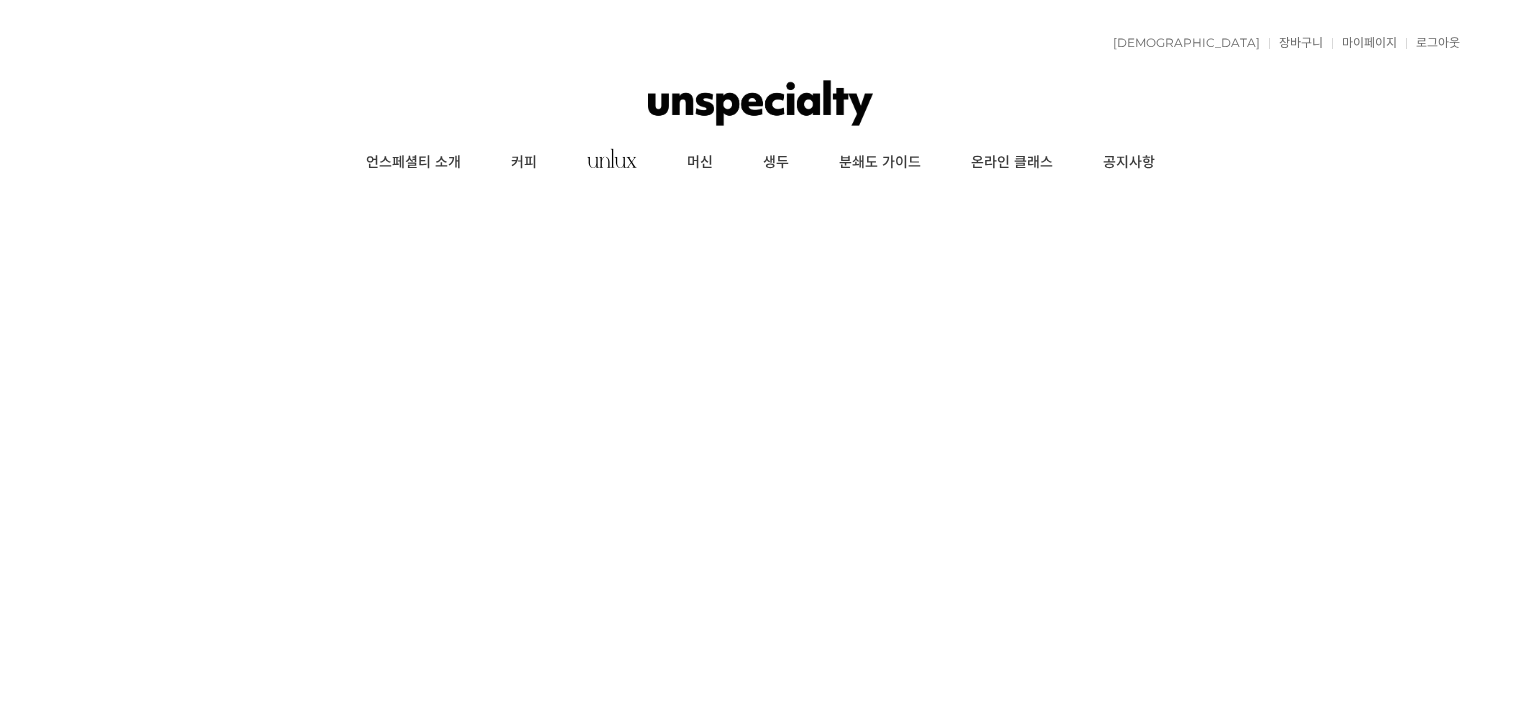 scroll, scrollTop: 0, scrollLeft: 0, axis: both 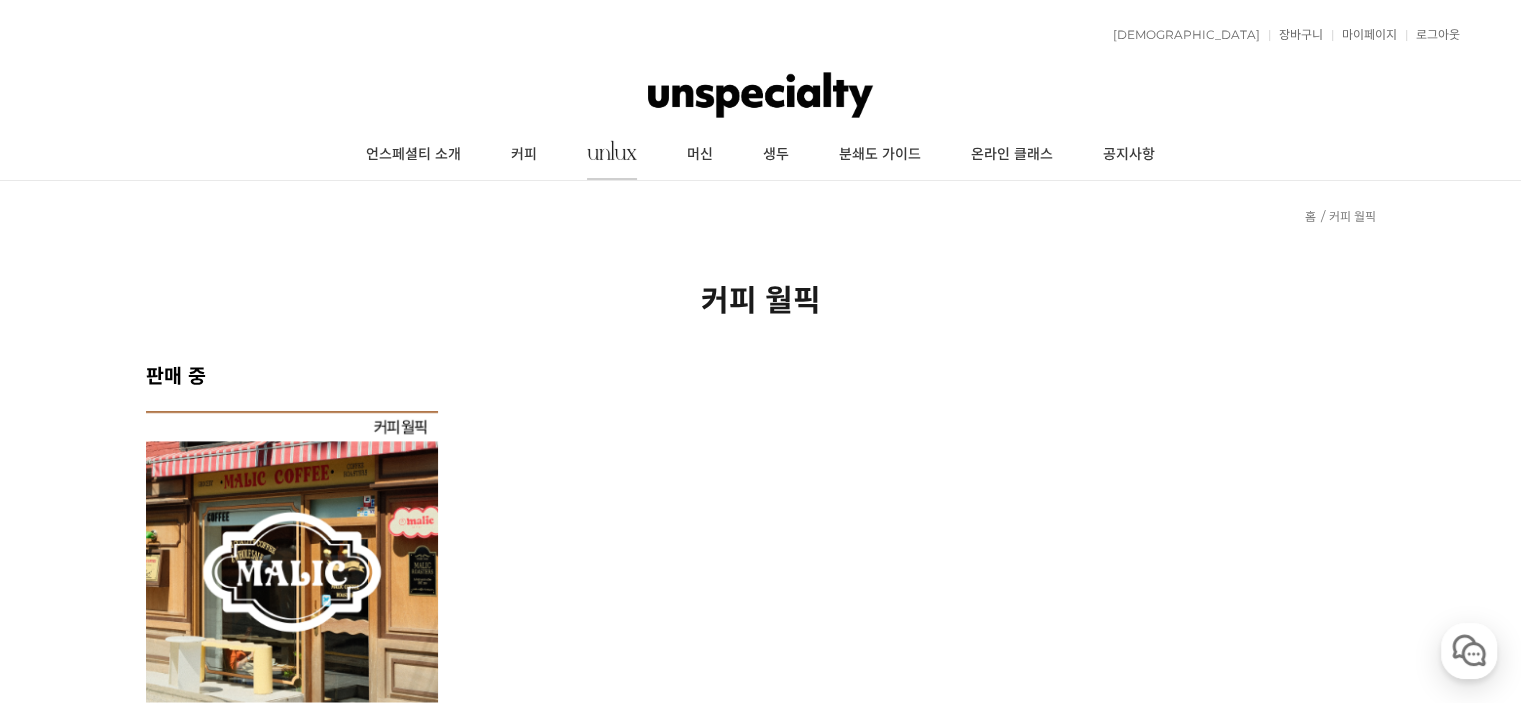 click at bounding box center [612, 150] 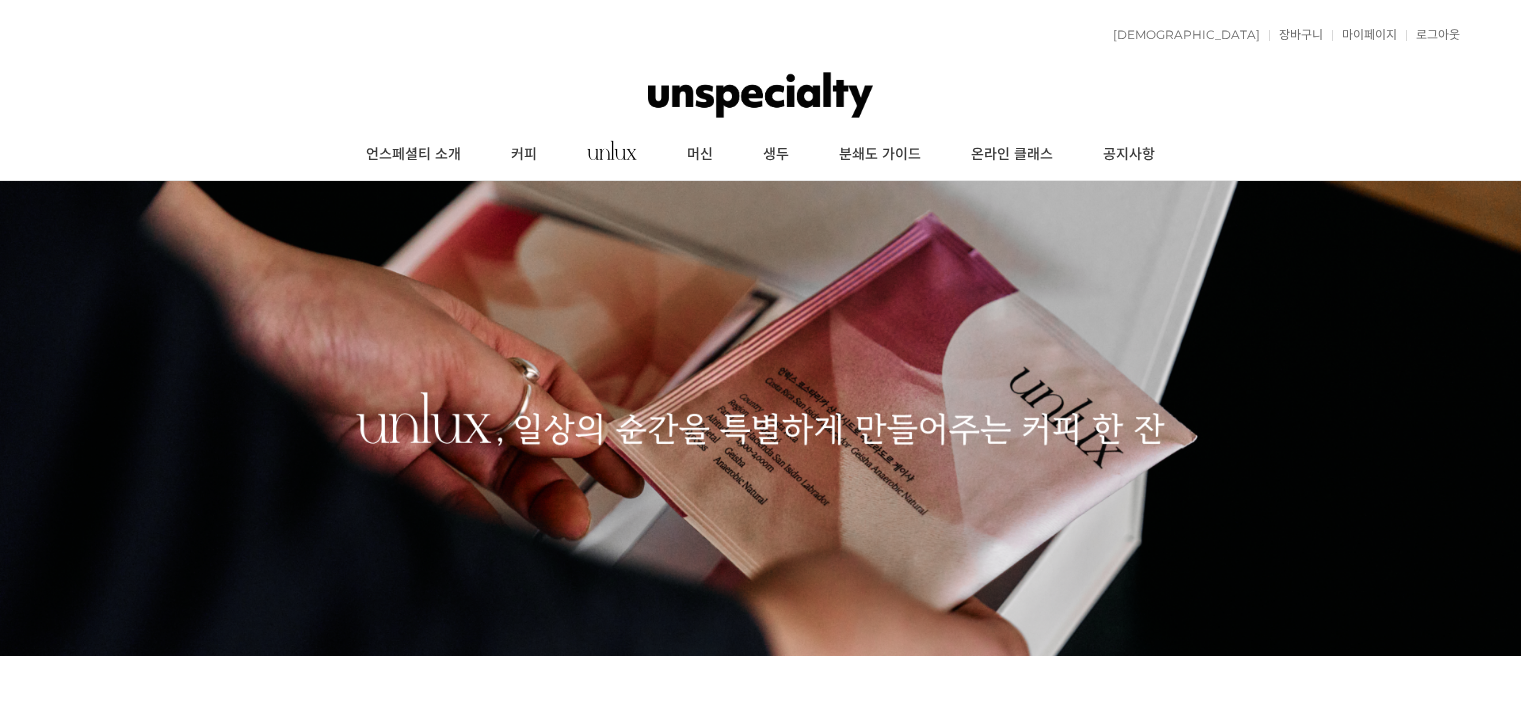scroll, scrollTop: 0, scrollLeft: 0, axis: both 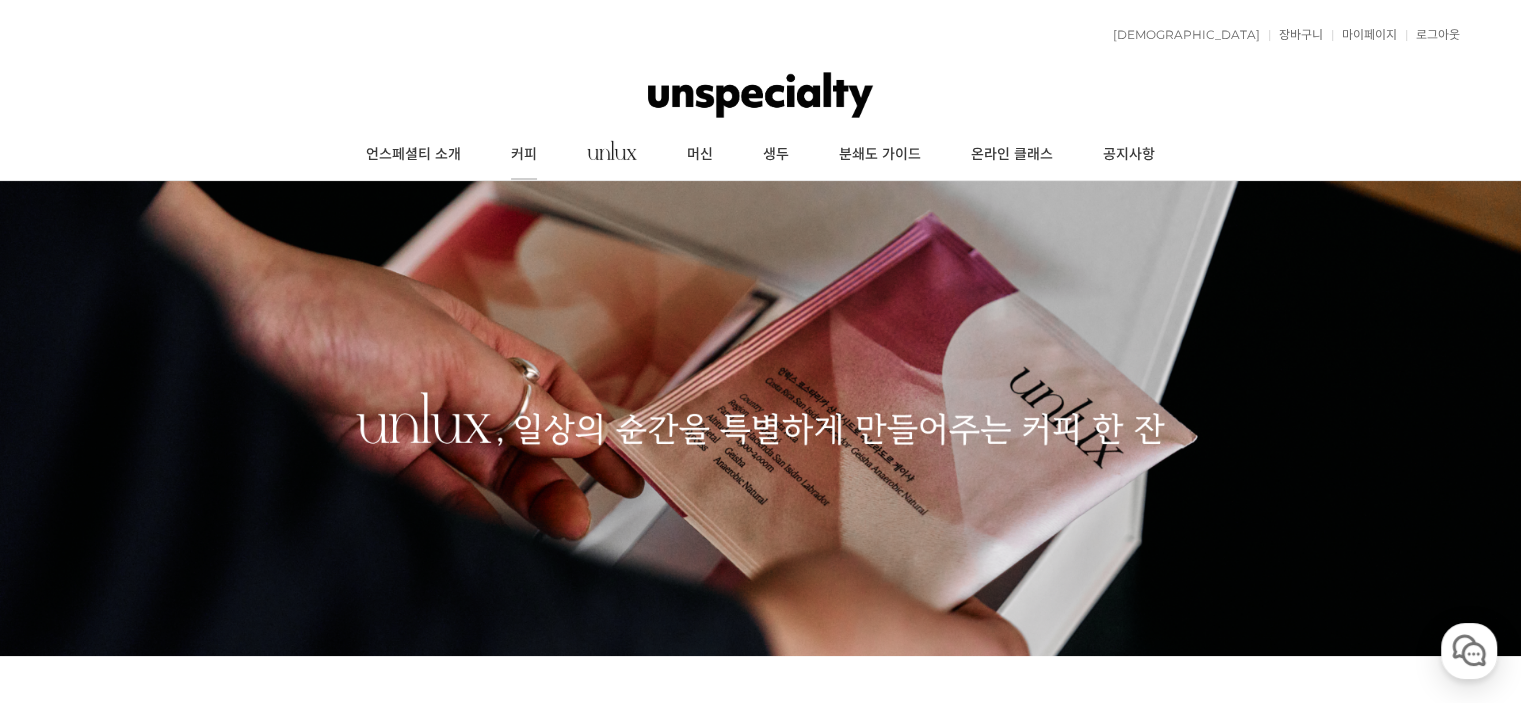 click on "커피" at bounding box center (524, 155) 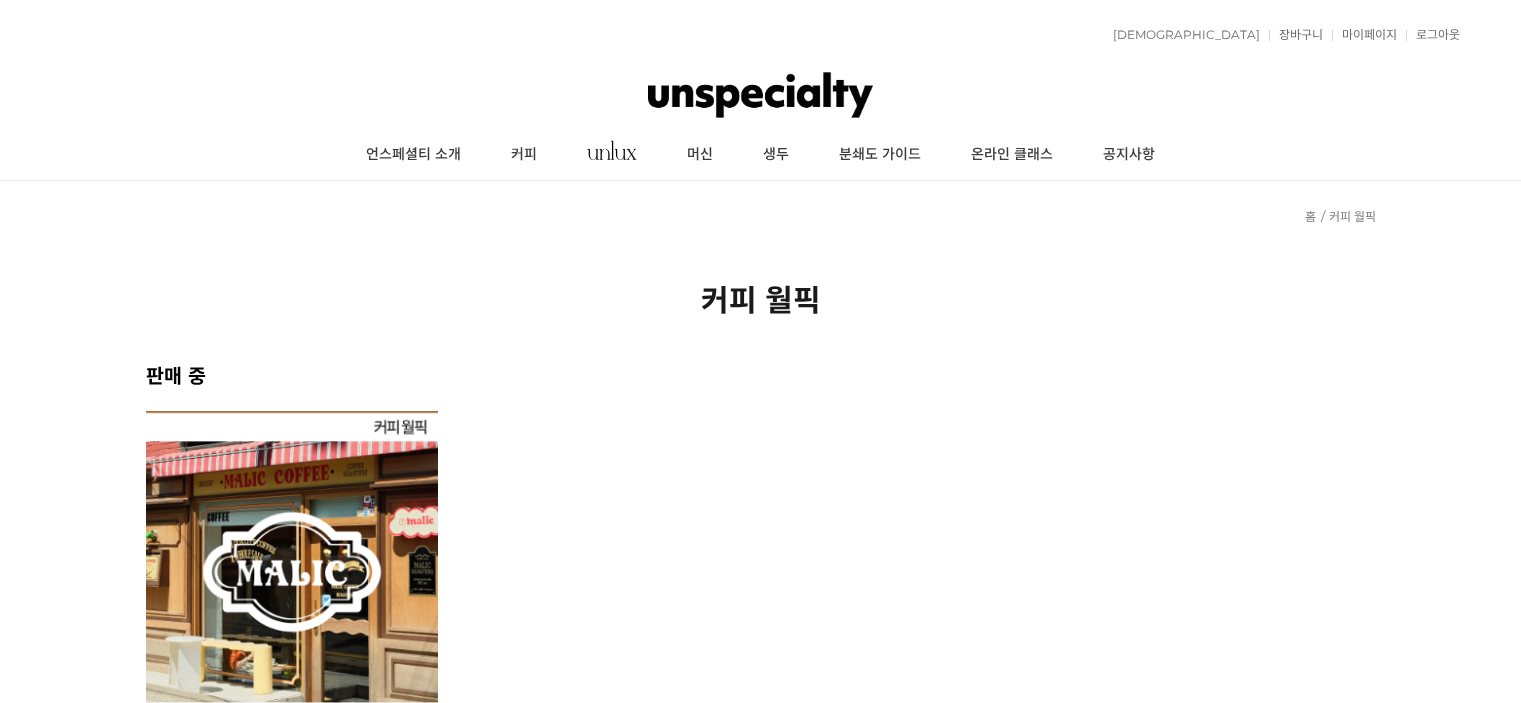 scroll, scrollTop: 0, scrollLeft: 0, axis: both 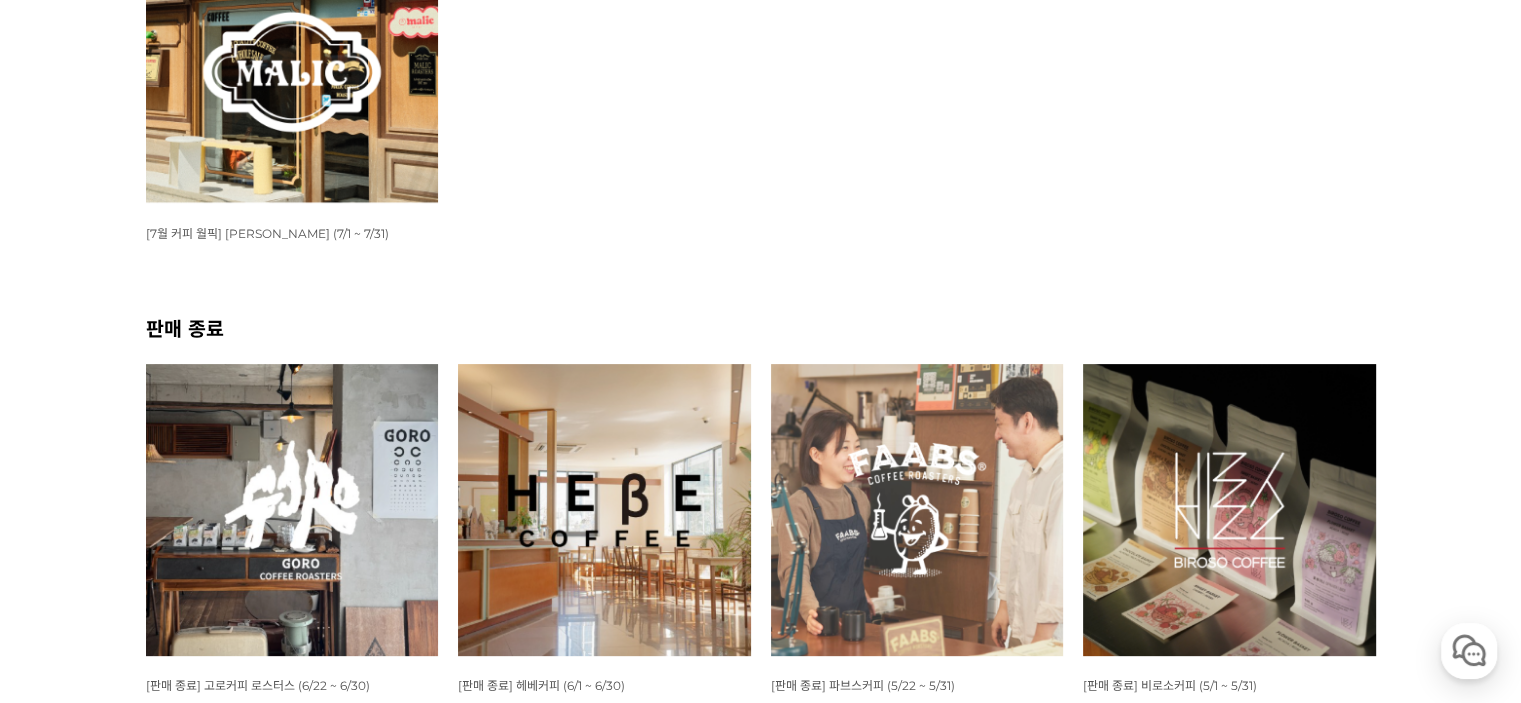 click at bounding box center [292, 57] 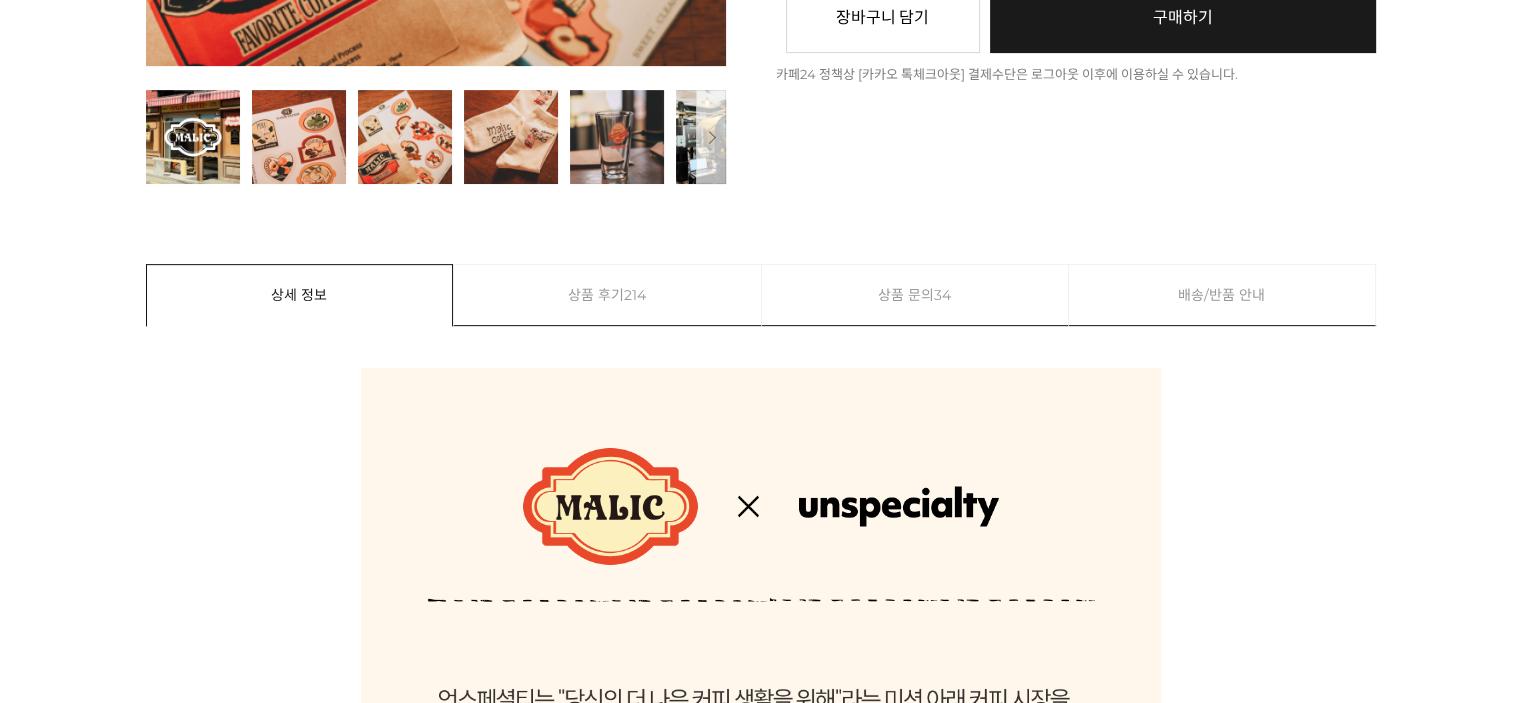 scroll, scrollTop: 1000, scrollLeft: 0, axis: vertical 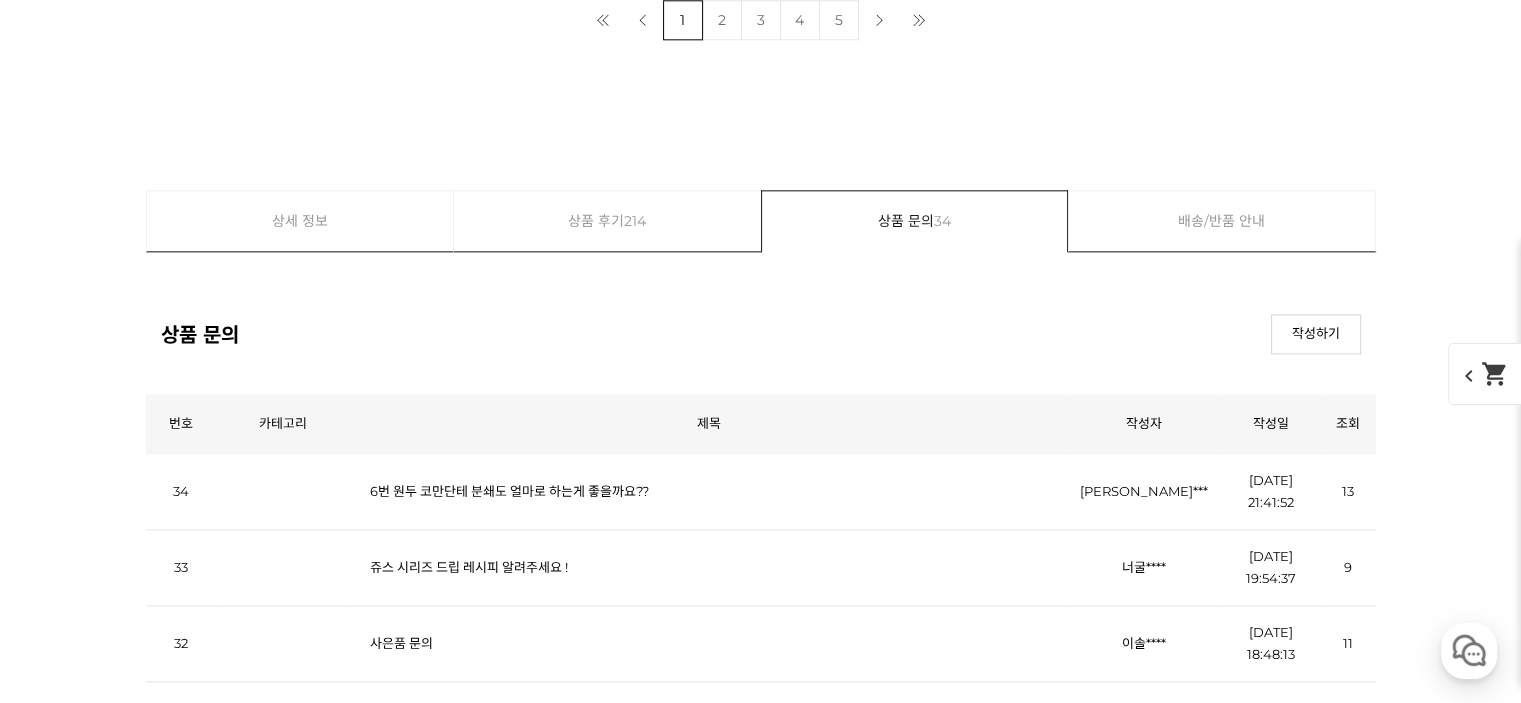 click at bounding box center (761, -1844) 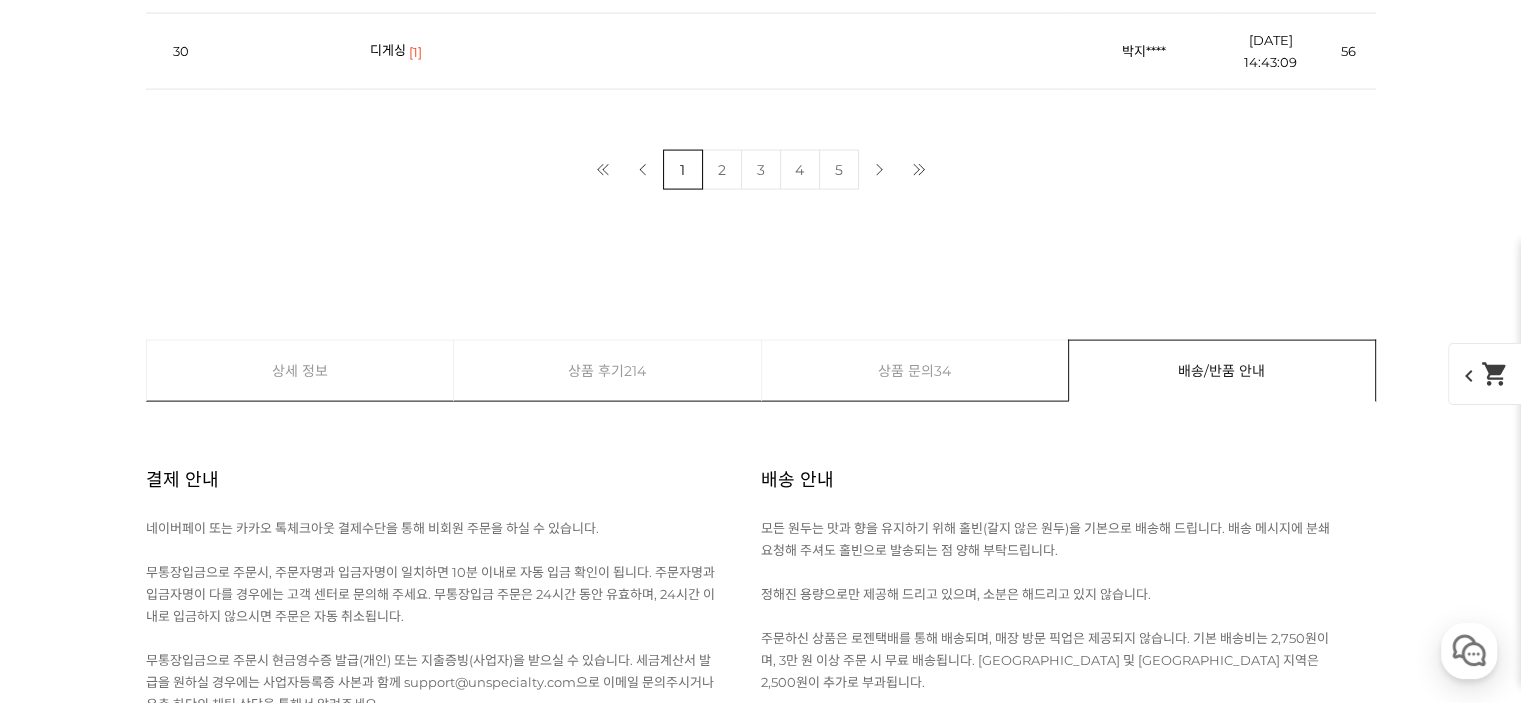 scroll, scrollTop: 11934, scrollLeft: 0, axis: vertical 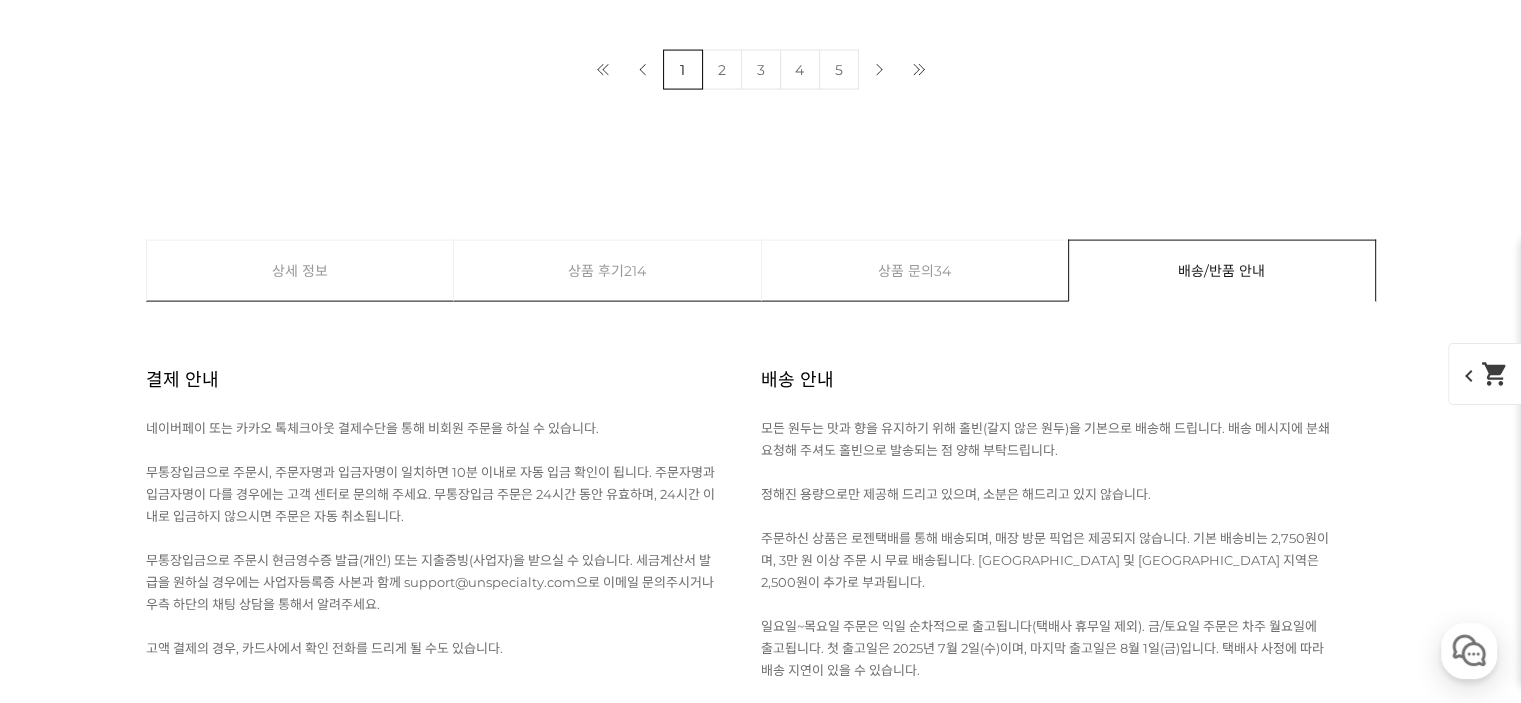 click at bounding box center (761, -2559) 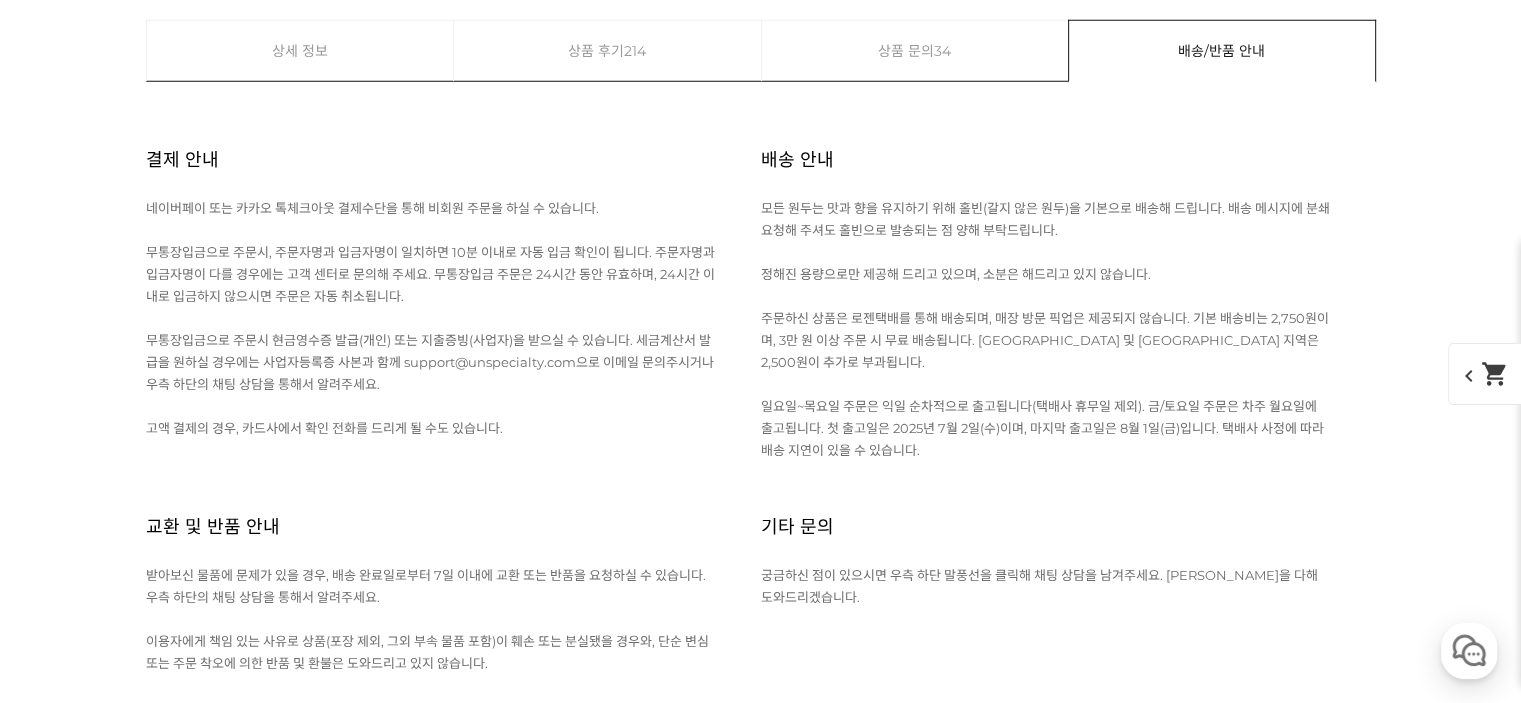 scroll, scrollTop: 13334, scrollLeft: 0, axis: vertical 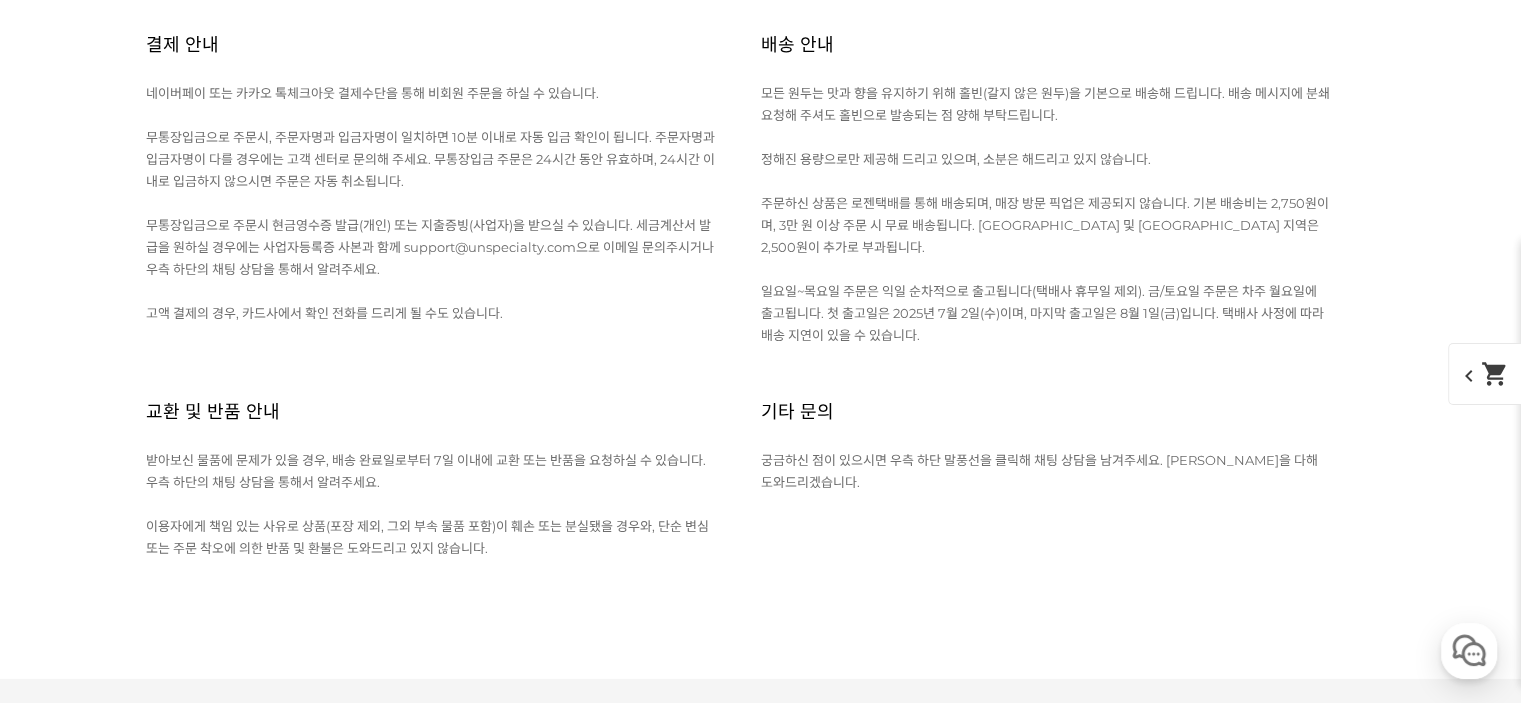 click at bounding box center (761, -2880) 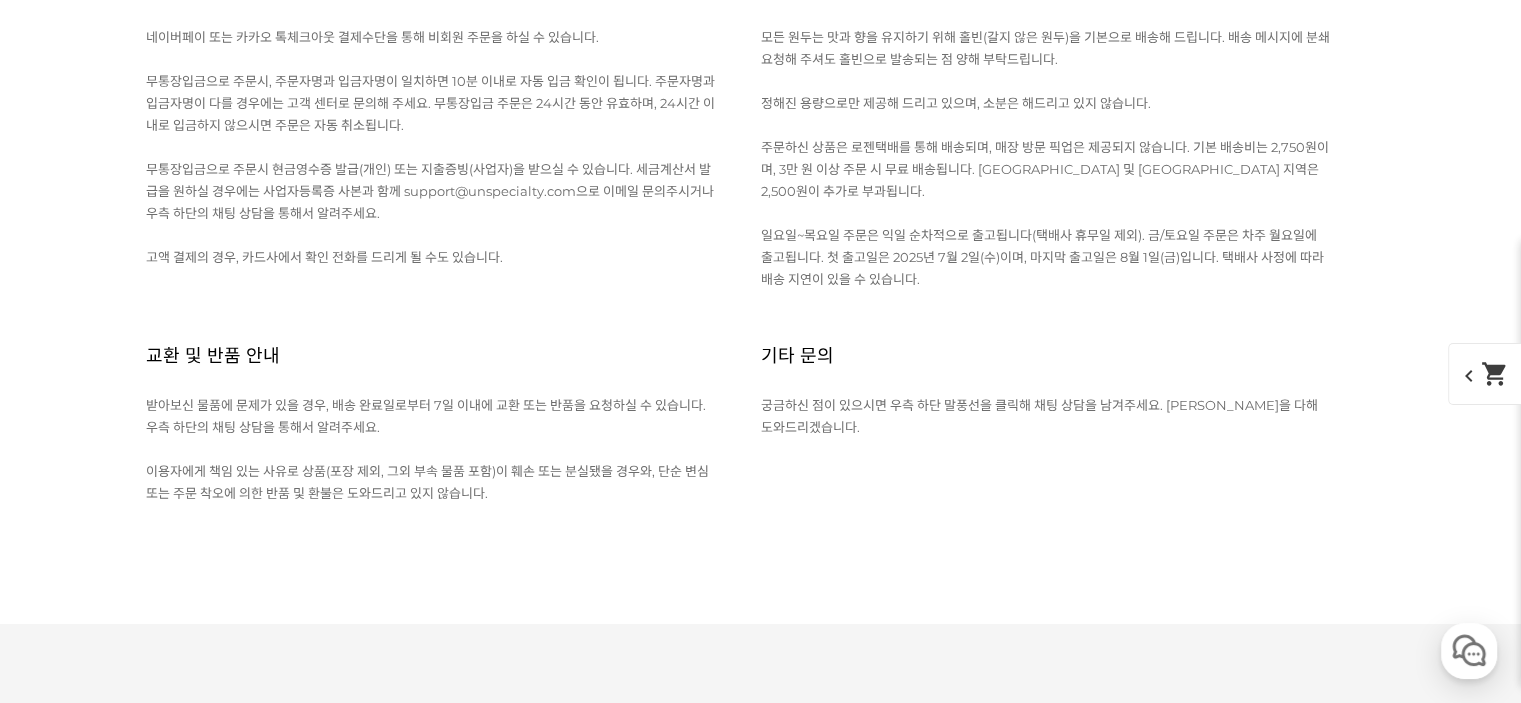 scroll, scrollTop: 14534, scrollLeft: 0, axis: vertical 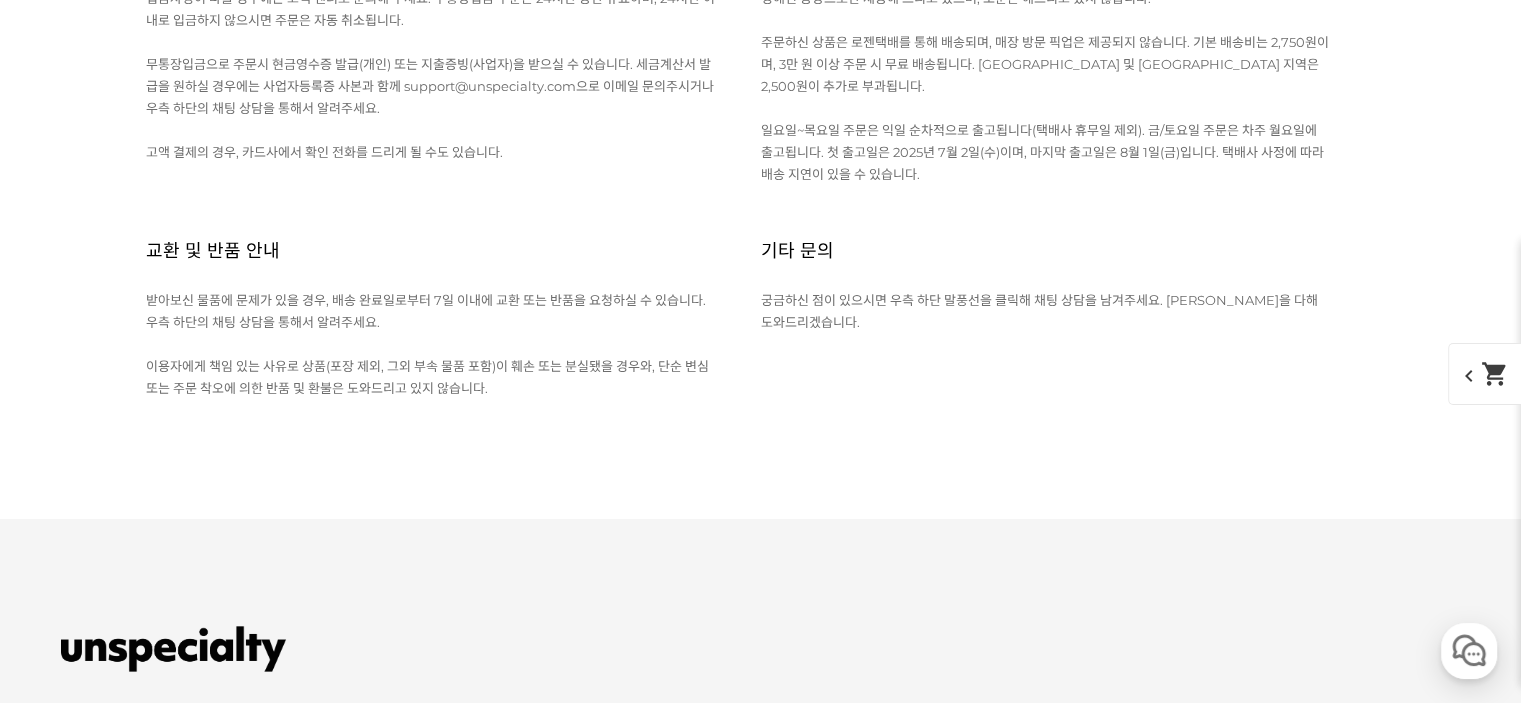 click at bounding box center [761, -3010] 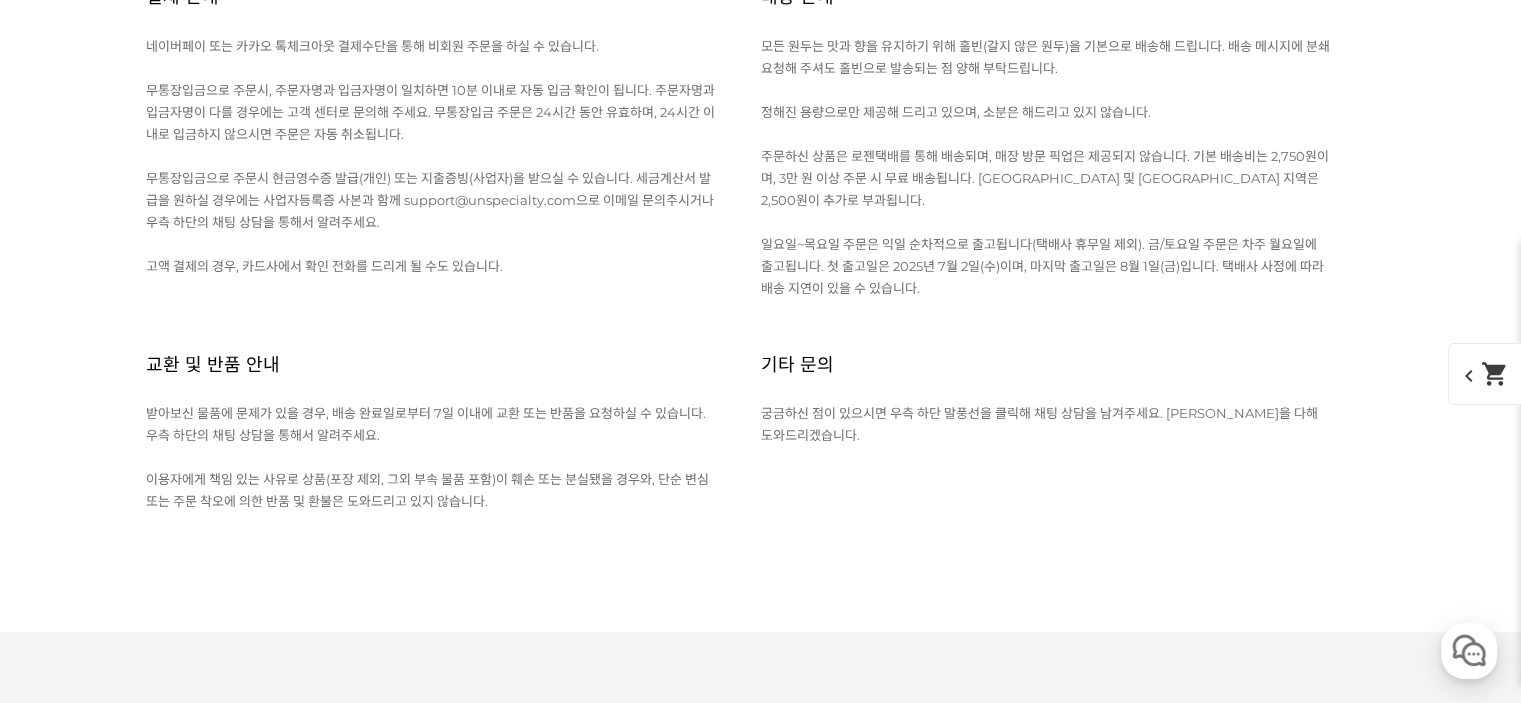 scroll, scrollTop: 15734, scrollLeft: 0, axis: vertical 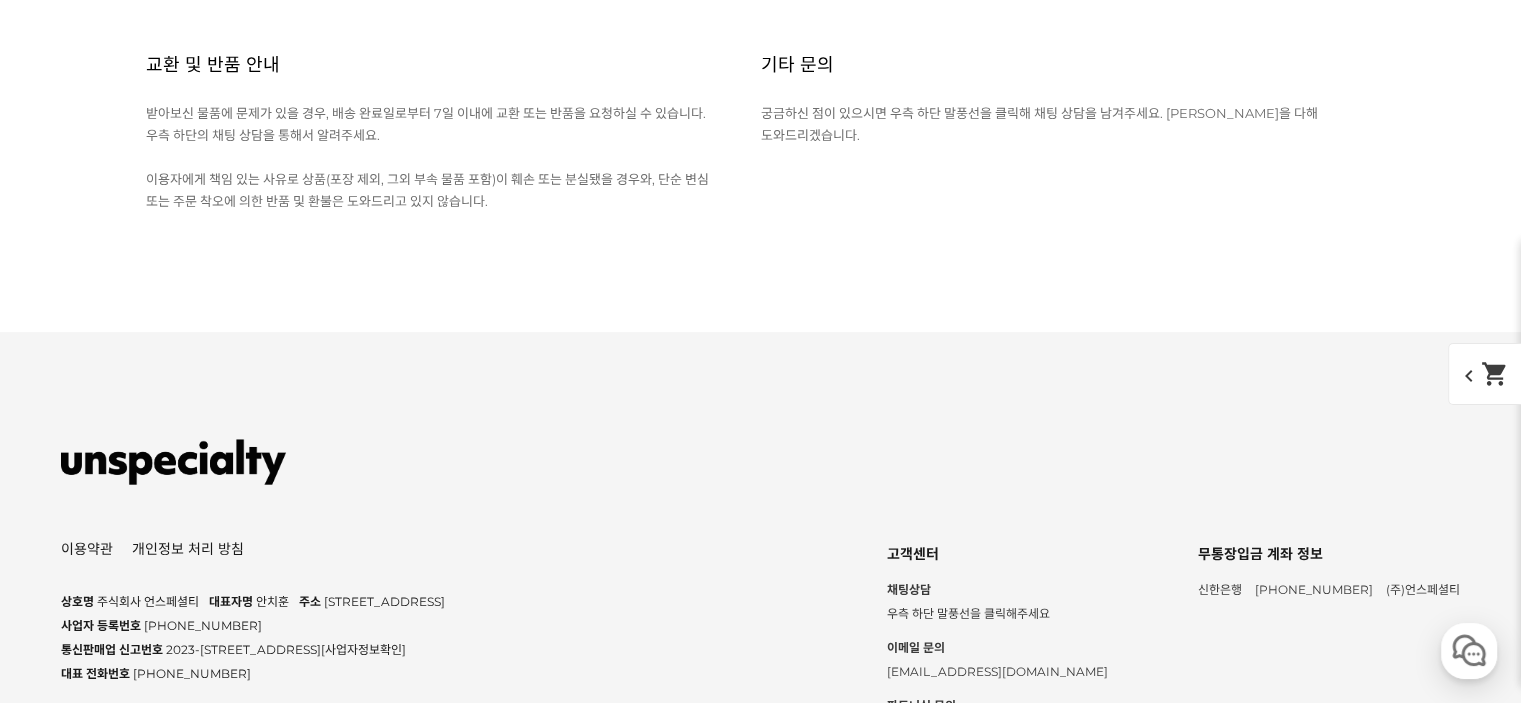 click at bounding box center (761, -3182) 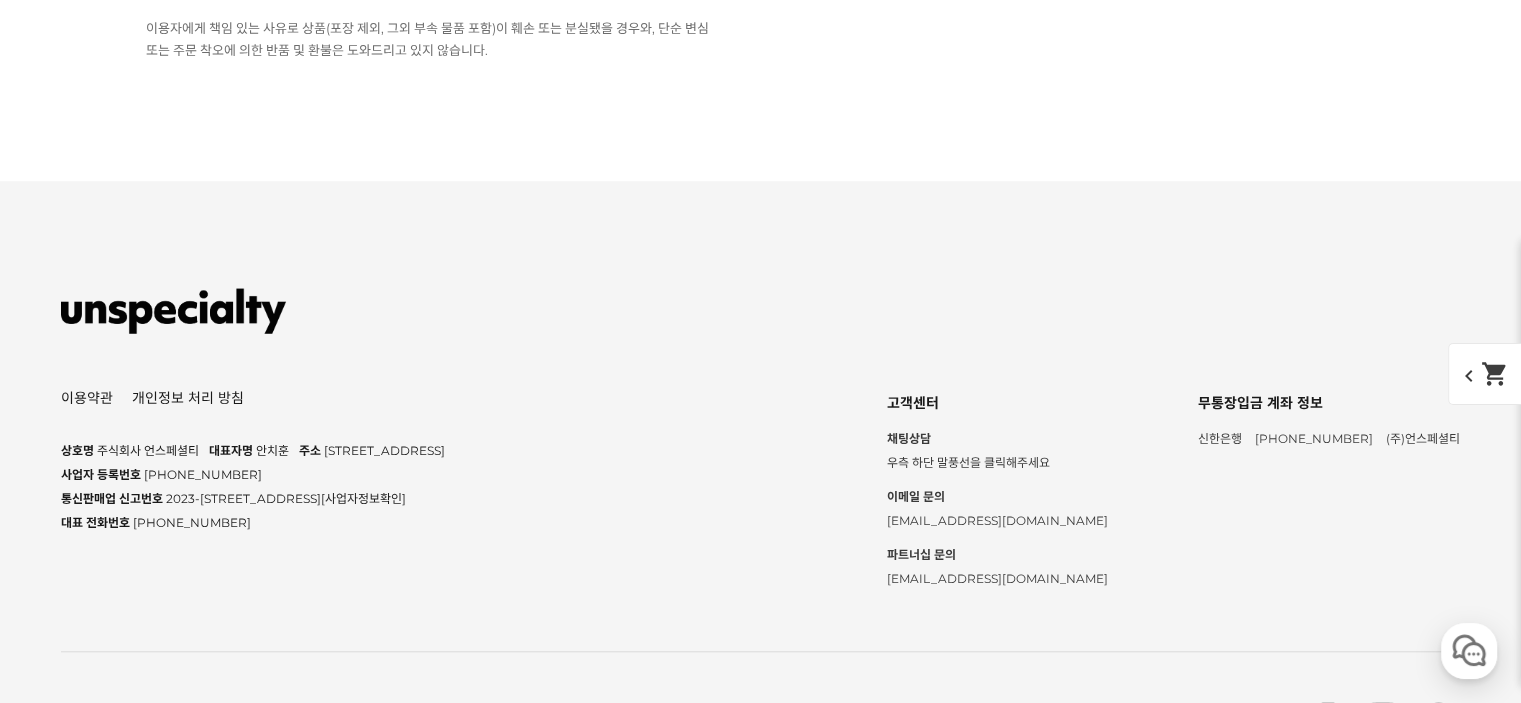 scroll, scrollTop: 17034, scrollLeft: 0, axis: vertical 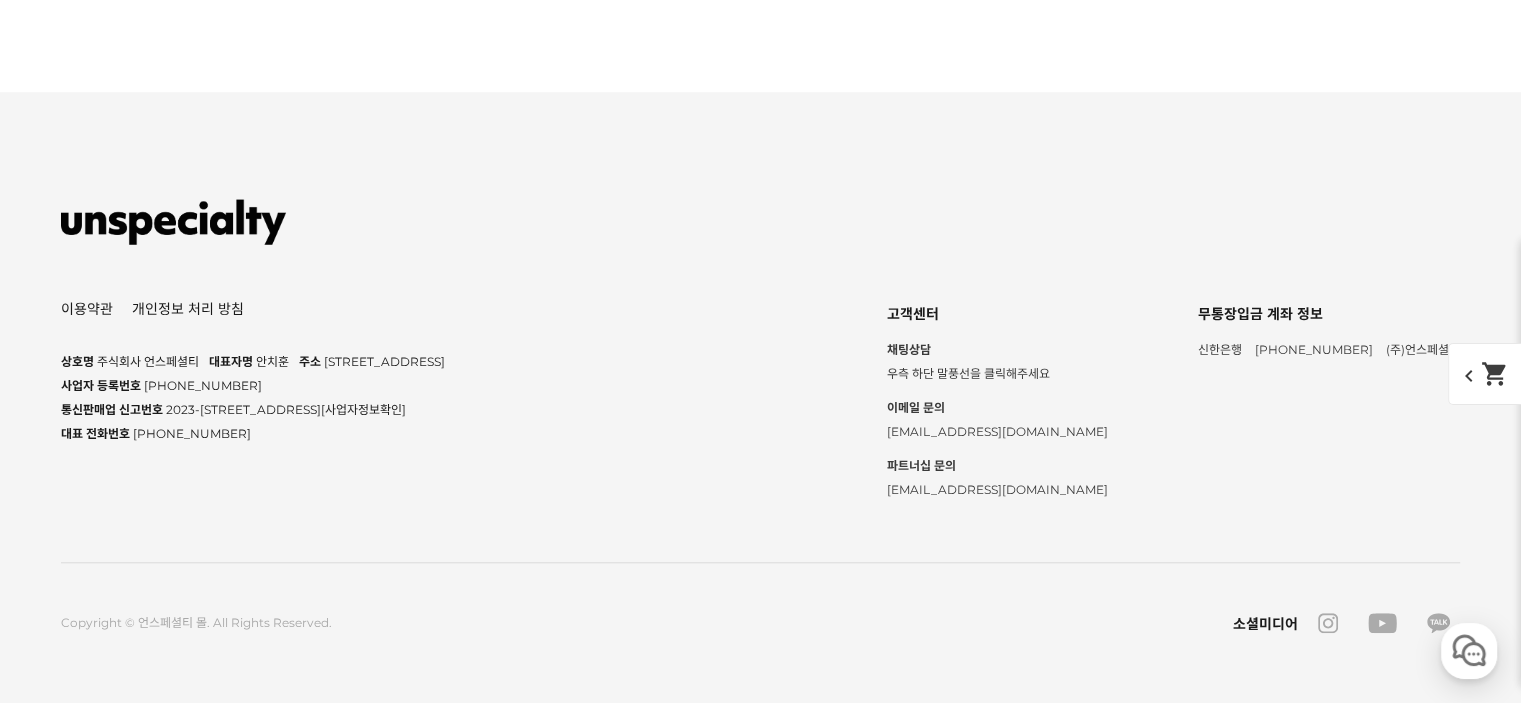click at bounding box center [761, -3248] 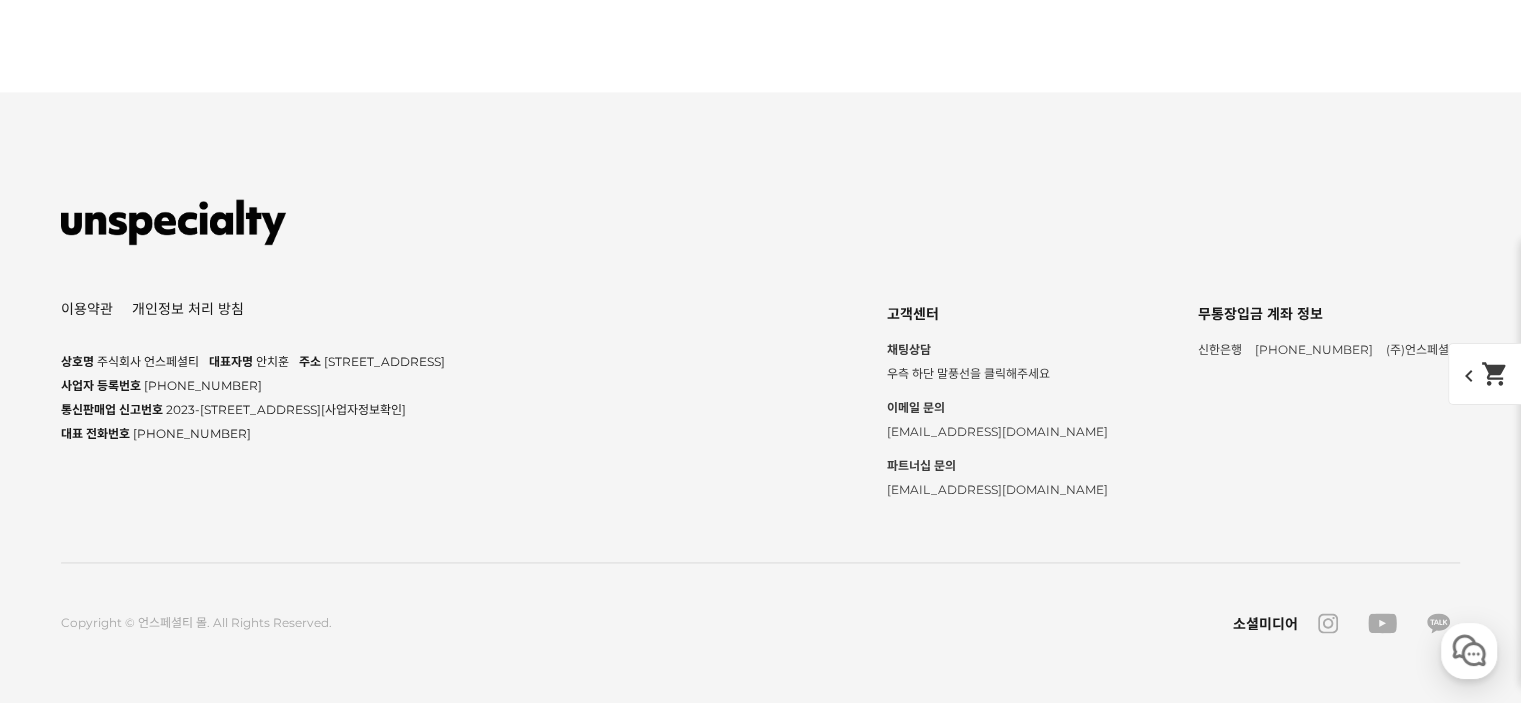 scroll, scrollTop: 18334, scrollLeft: 0, axis: vertical 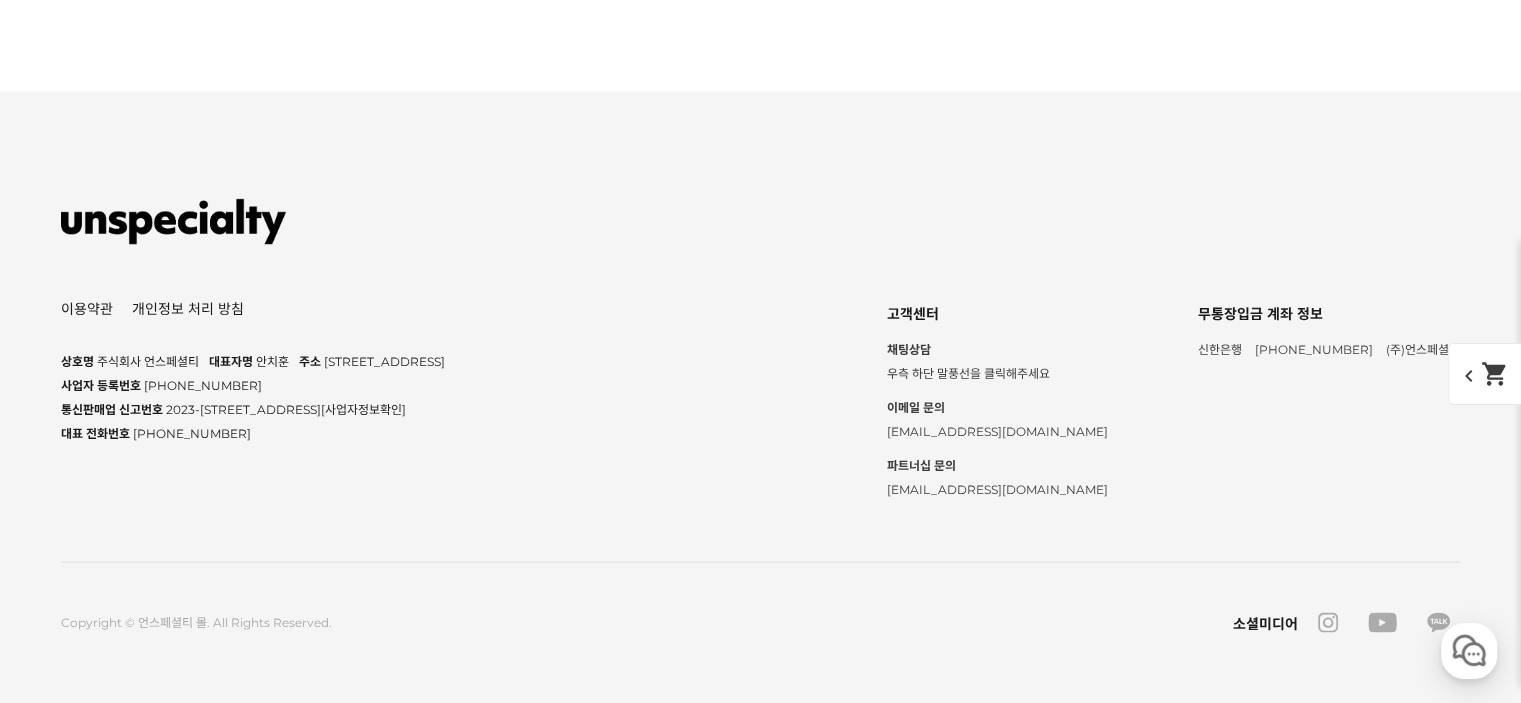 click at bounding box center [761, -3204] 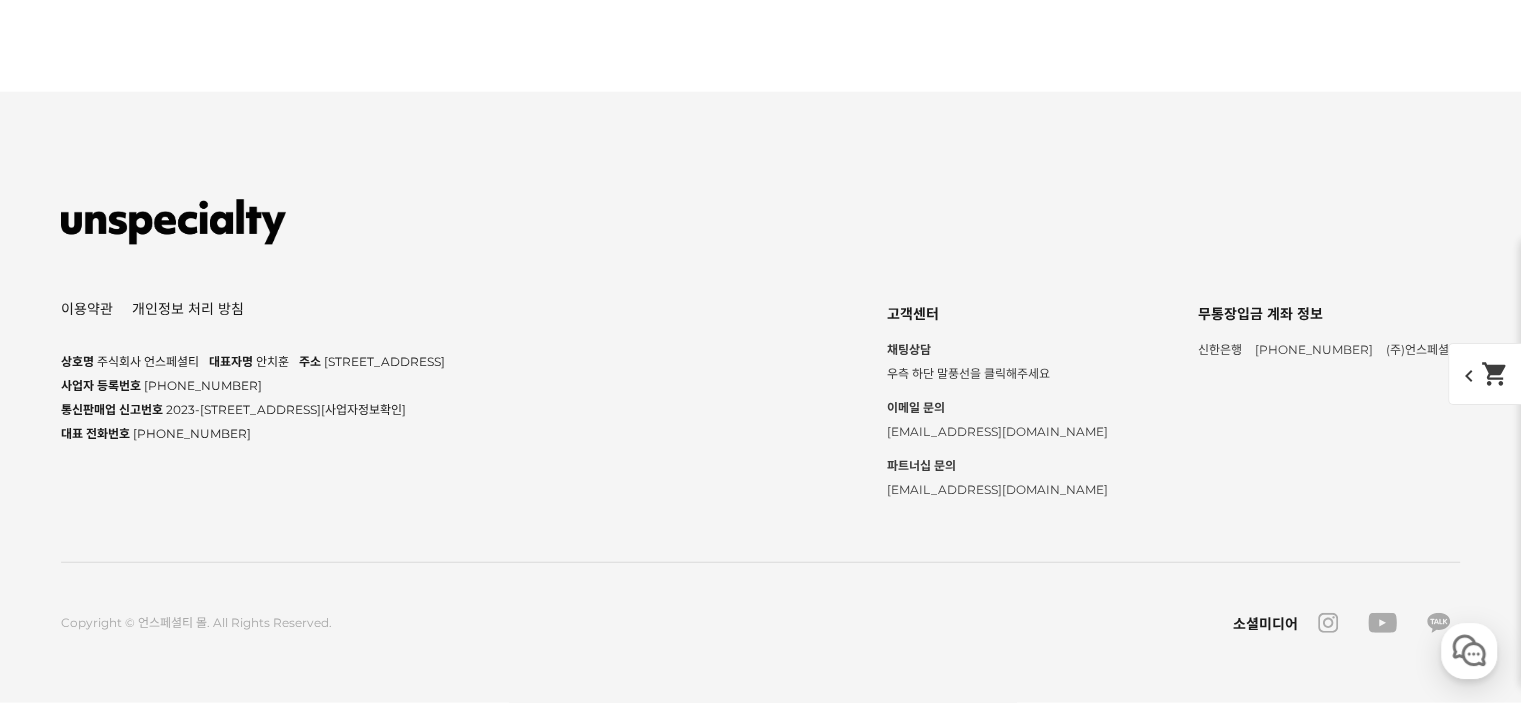 scroll, scrollTop: 21034, scrollLeft: 0, axis: vertical 